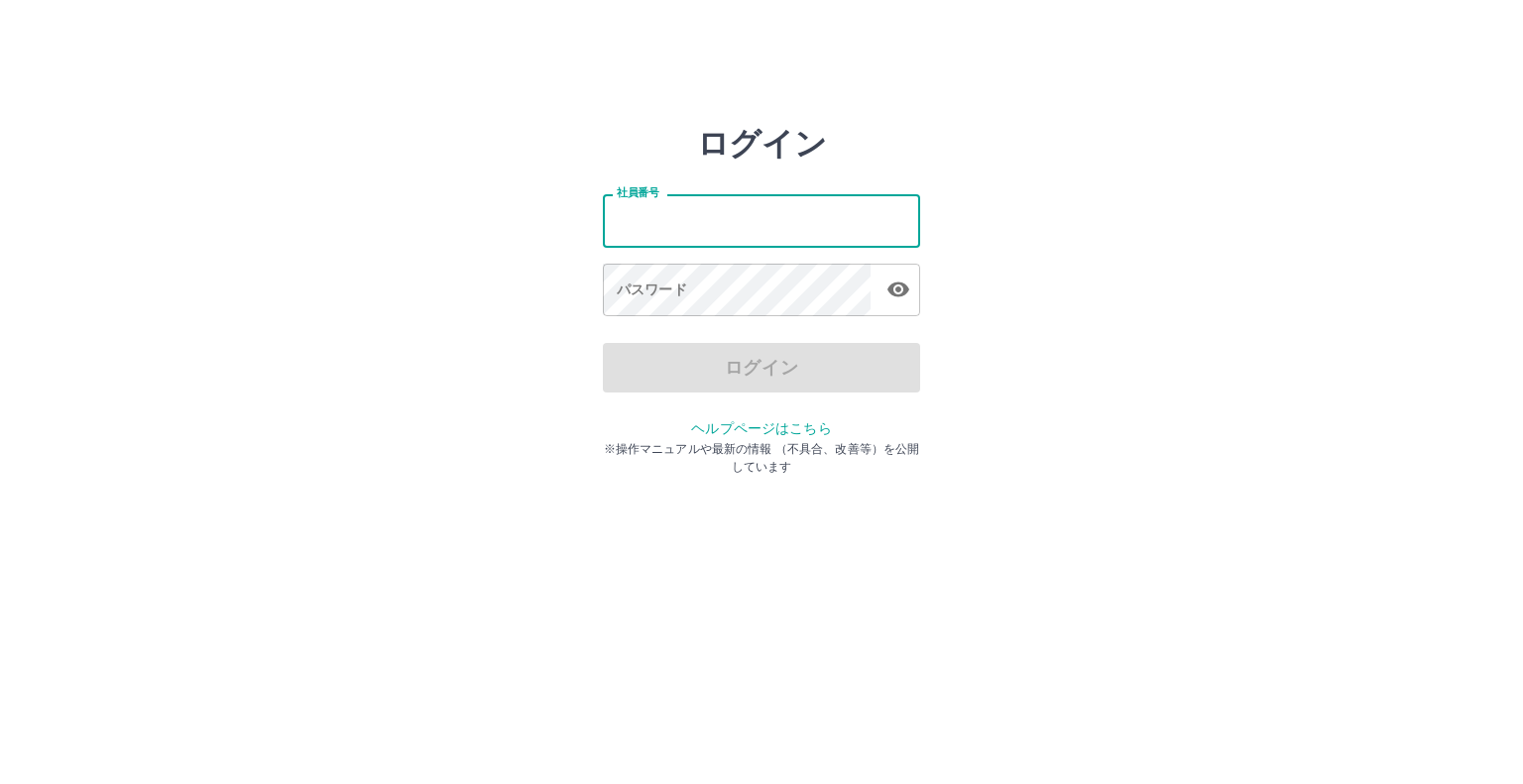 scroll, scrollTop: 0, scrollLeft: 0, axis: both 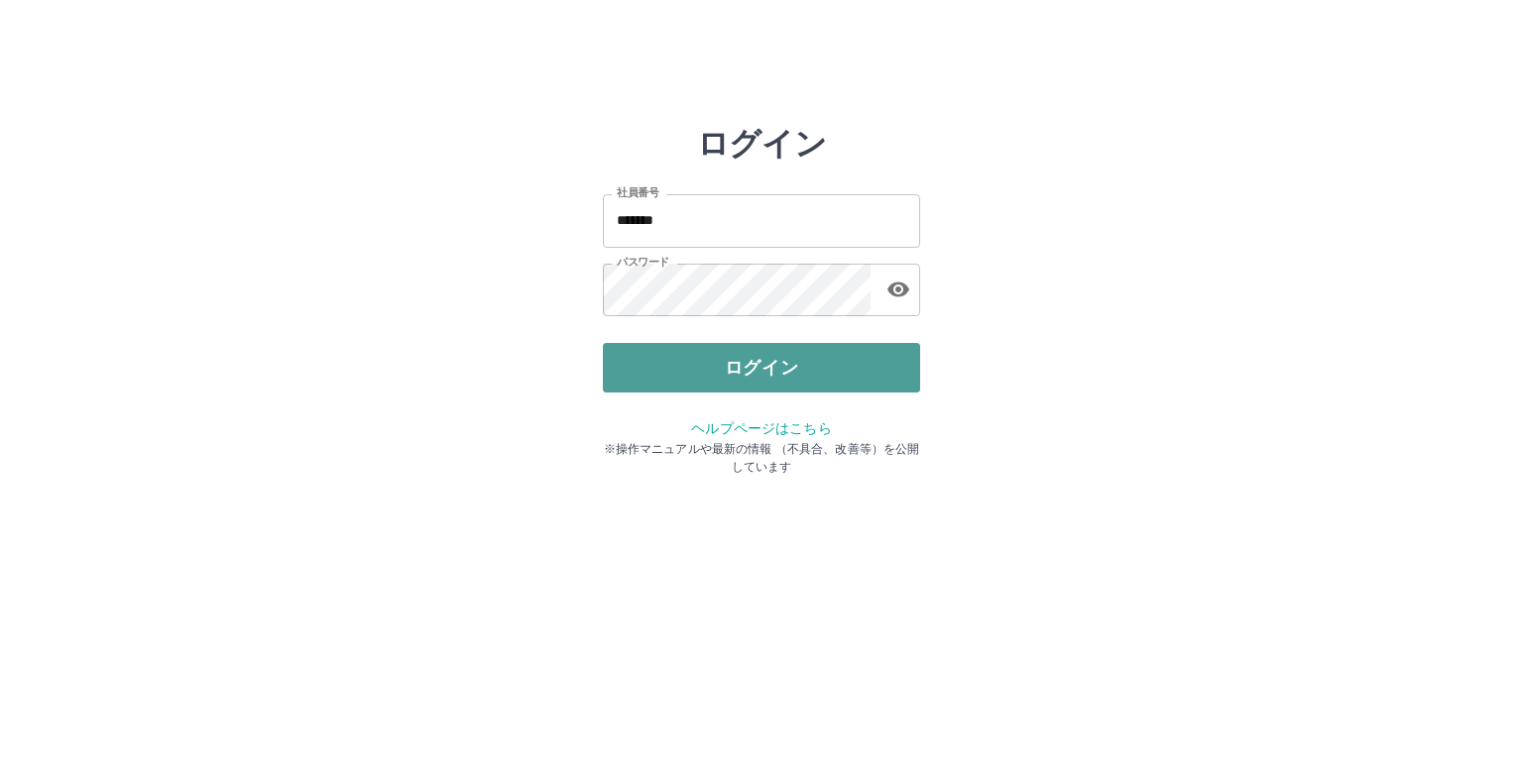 click on "ログイン" at bounding box center [762, 368] 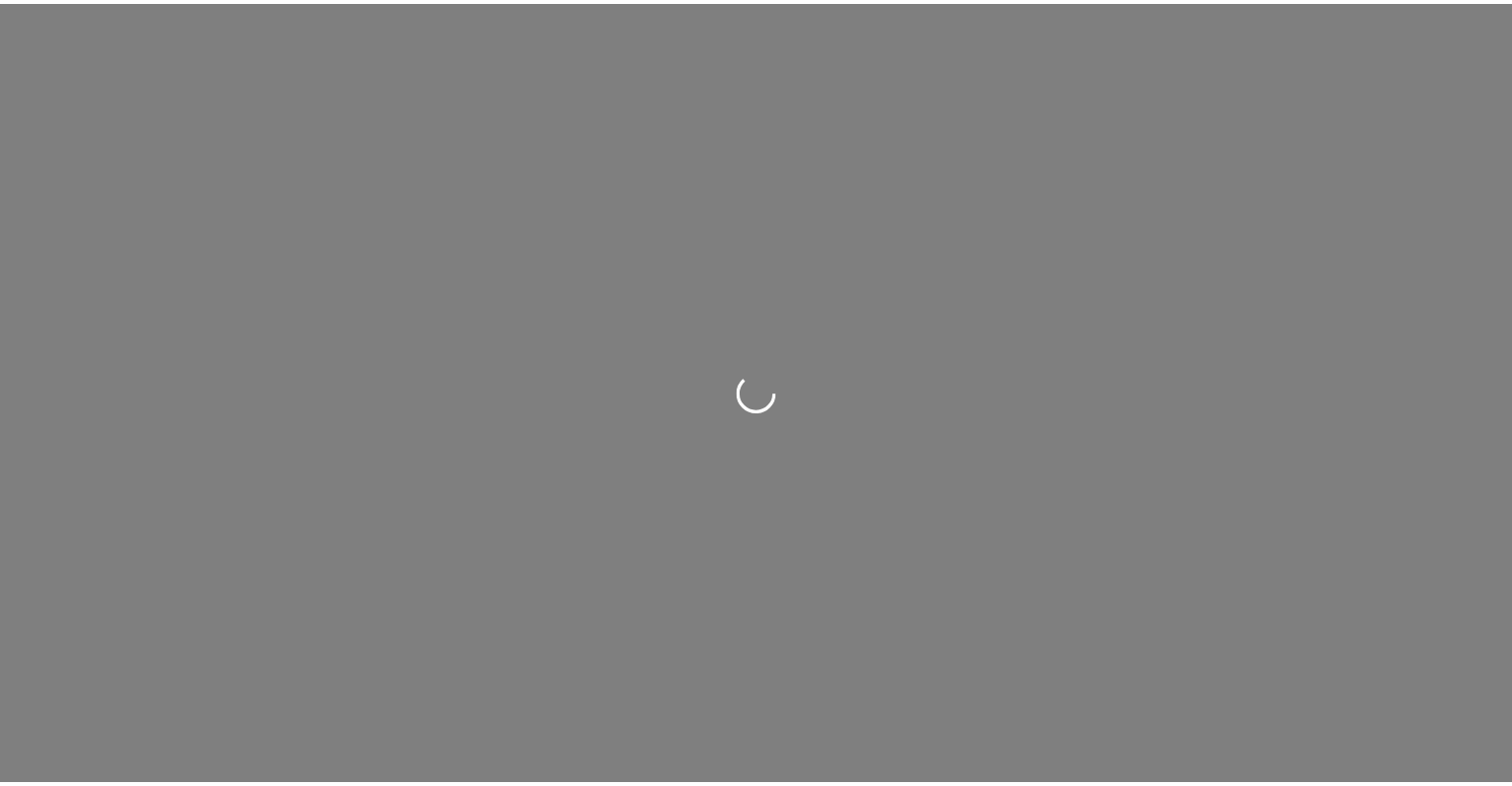 scroll, scrollTop: 0, scrollLeft: 0, axis: both 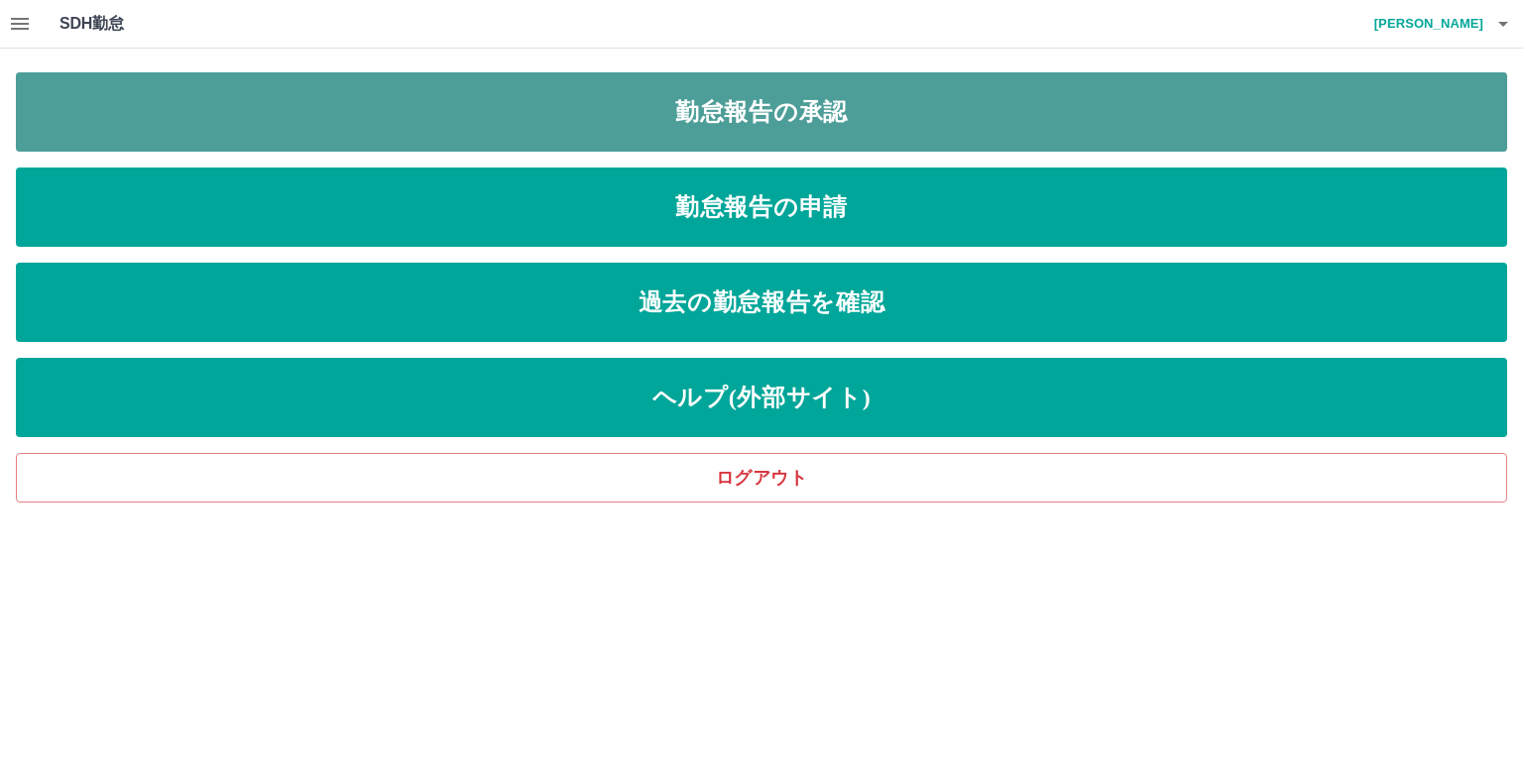 click on "勤怠報告の承認" at bounding box center (762, 112) 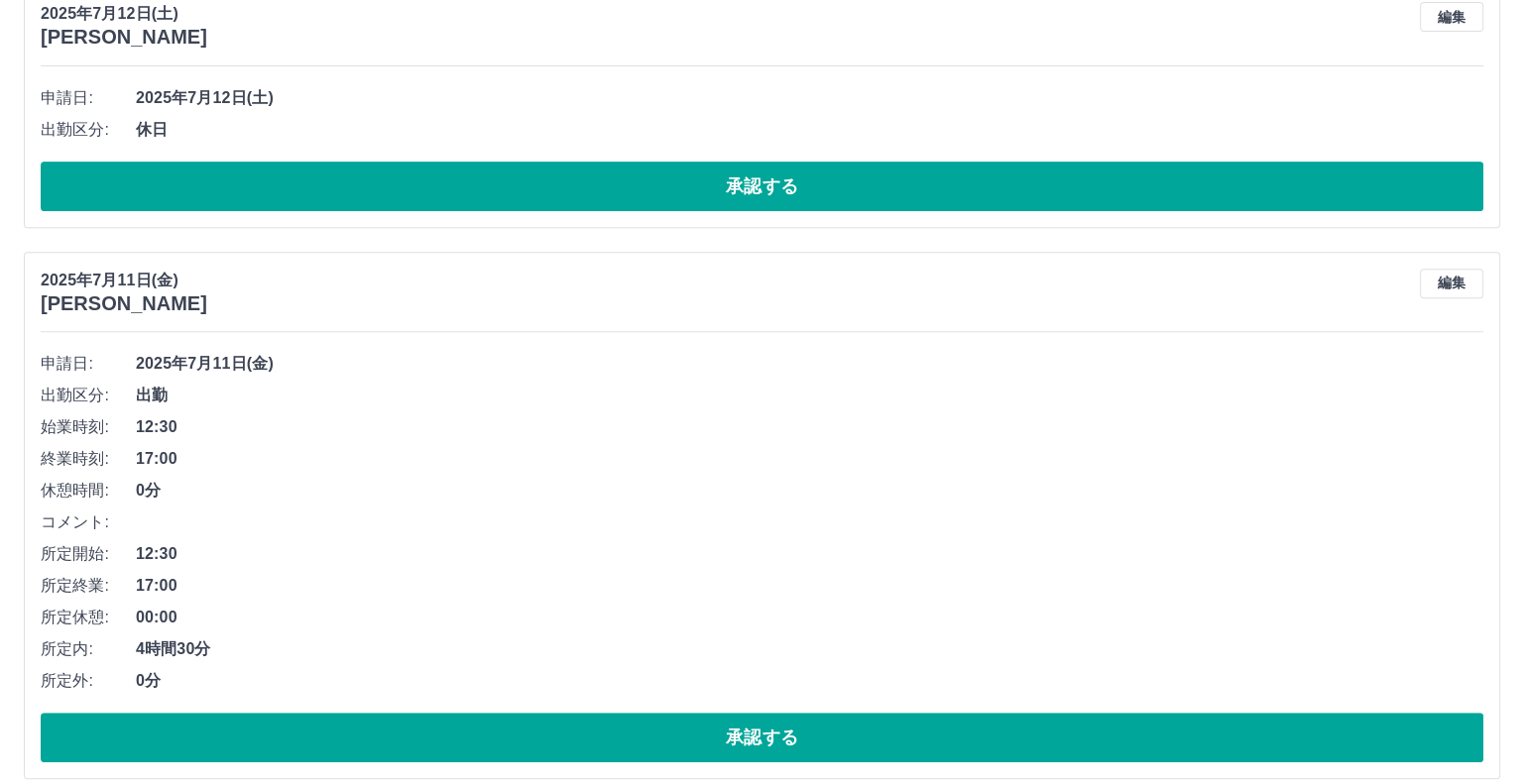 scroll, scrollTop: 0, scrollLeft: 0, axis: both 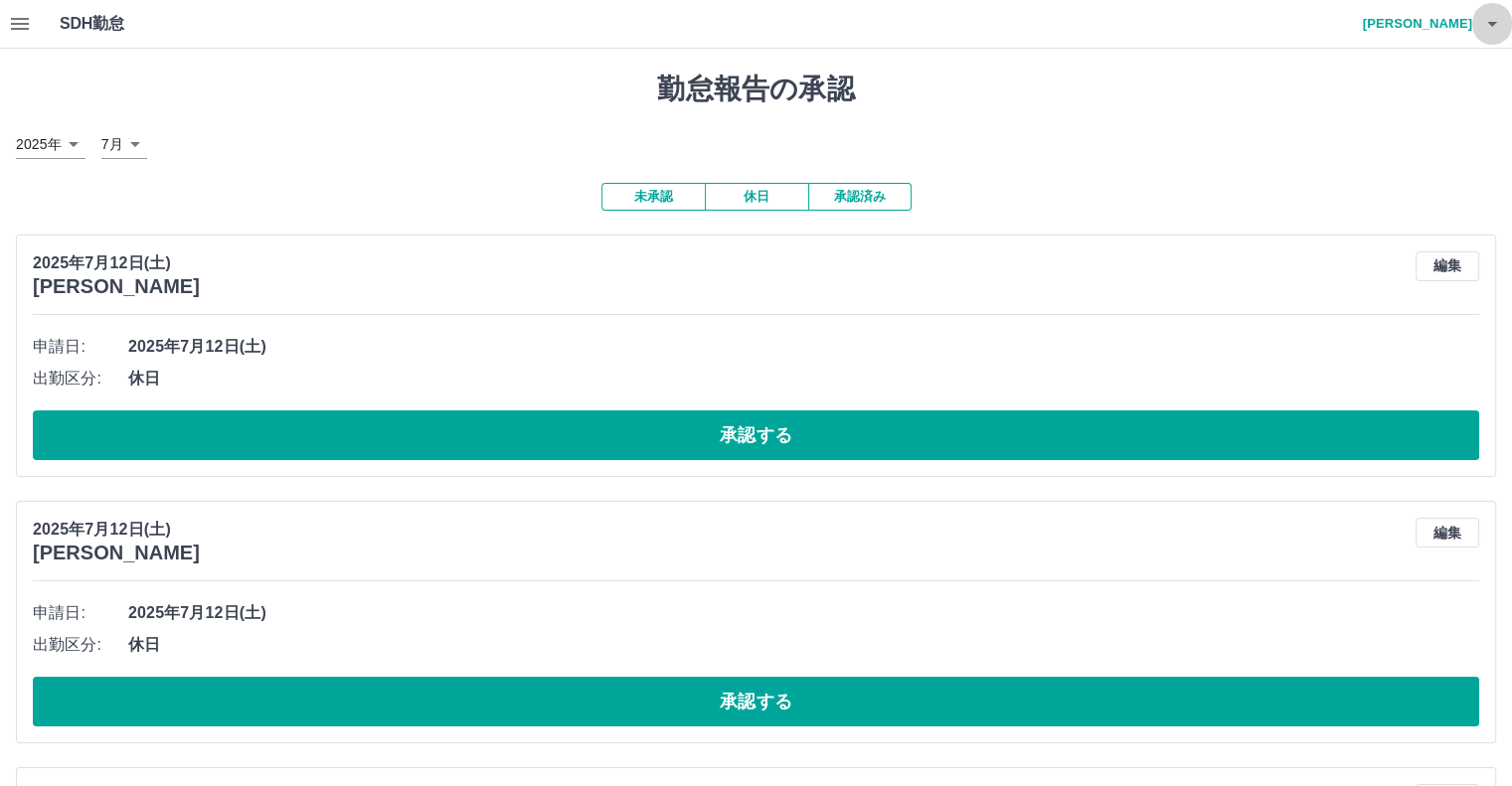 click 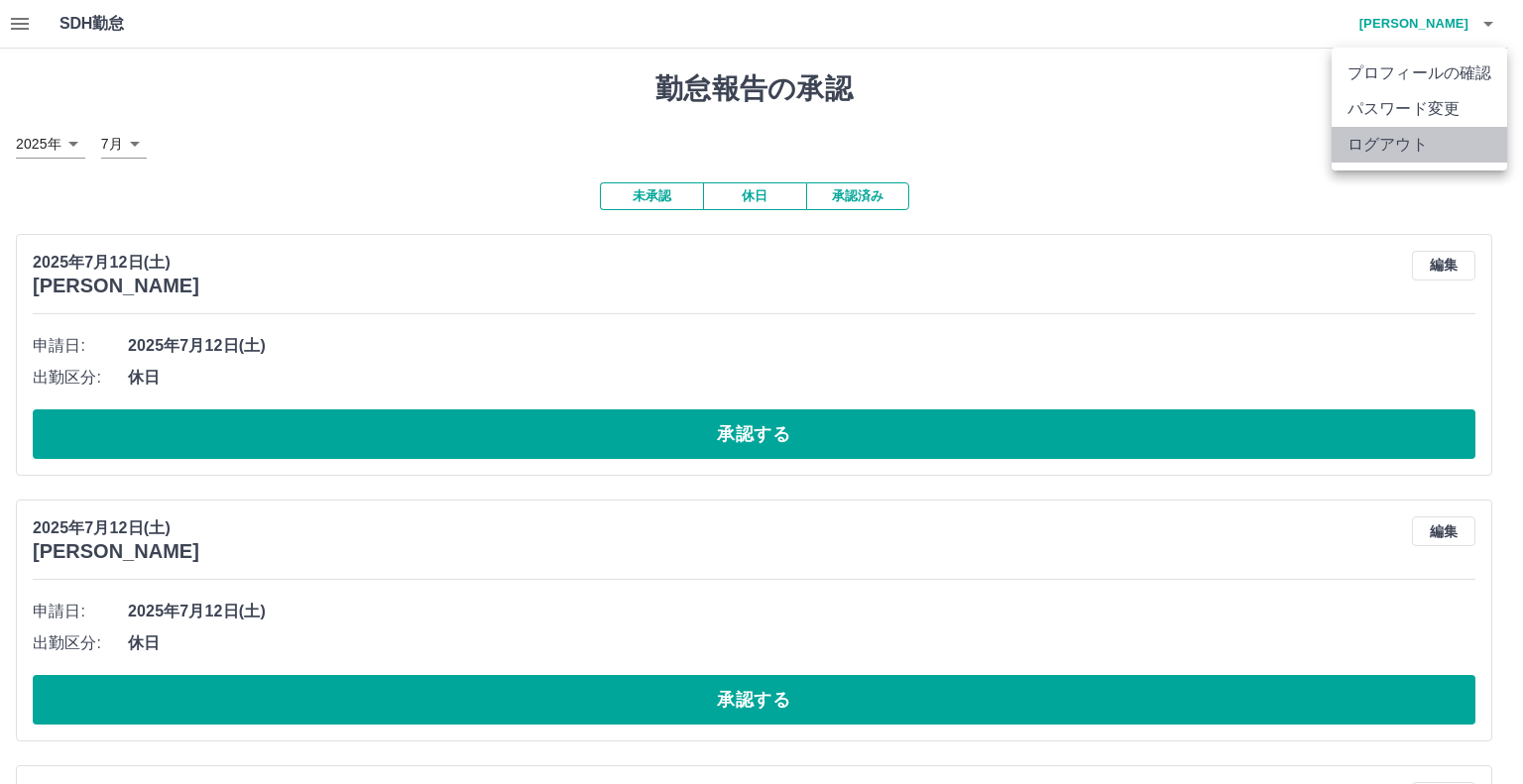 click on "ログアウト" at bounding box center (1419, 145) 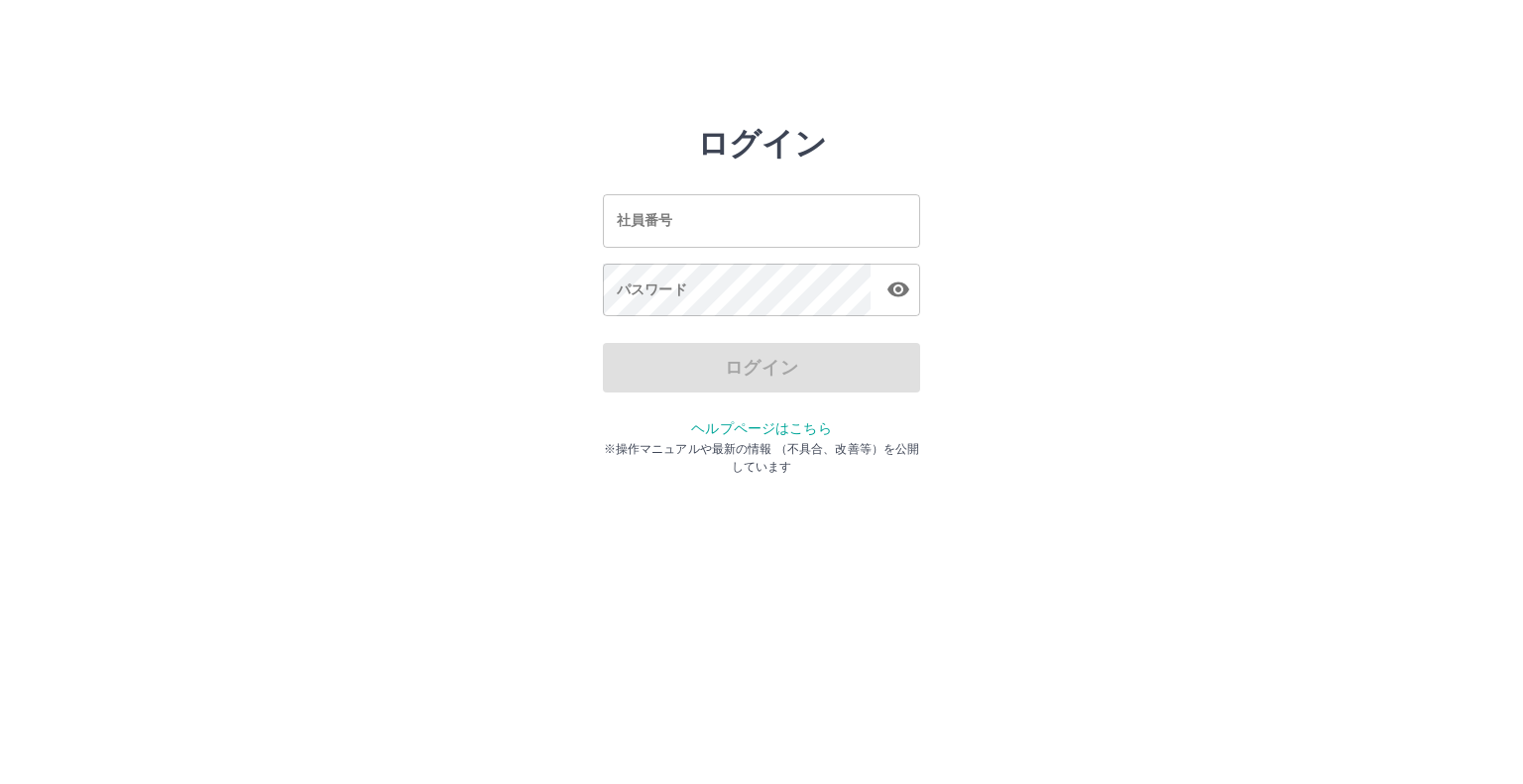 scroll, scrollTop: 0, scrollLeft: 0, axis: both 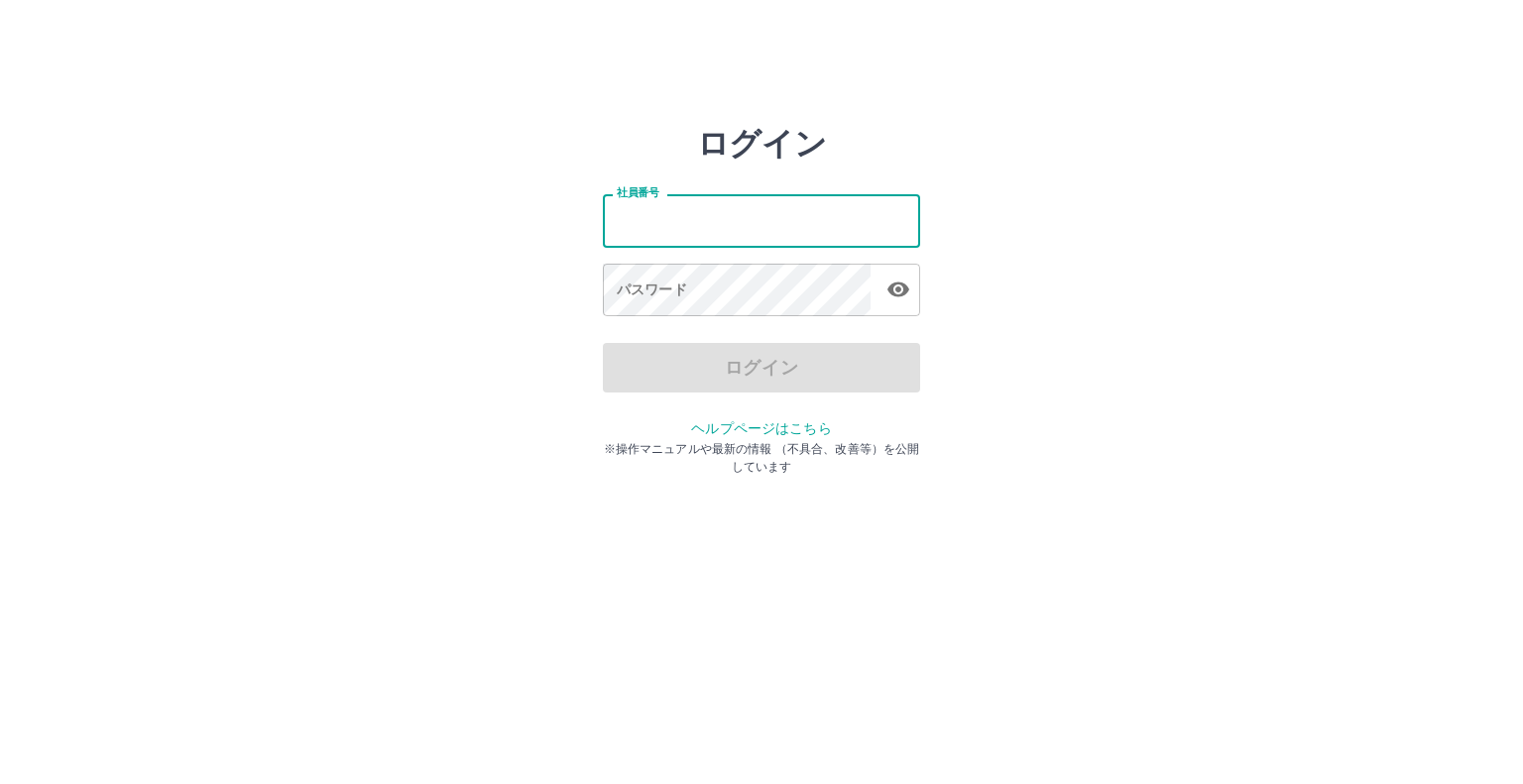 click on "社員番号" at bounding box center [762, 220] 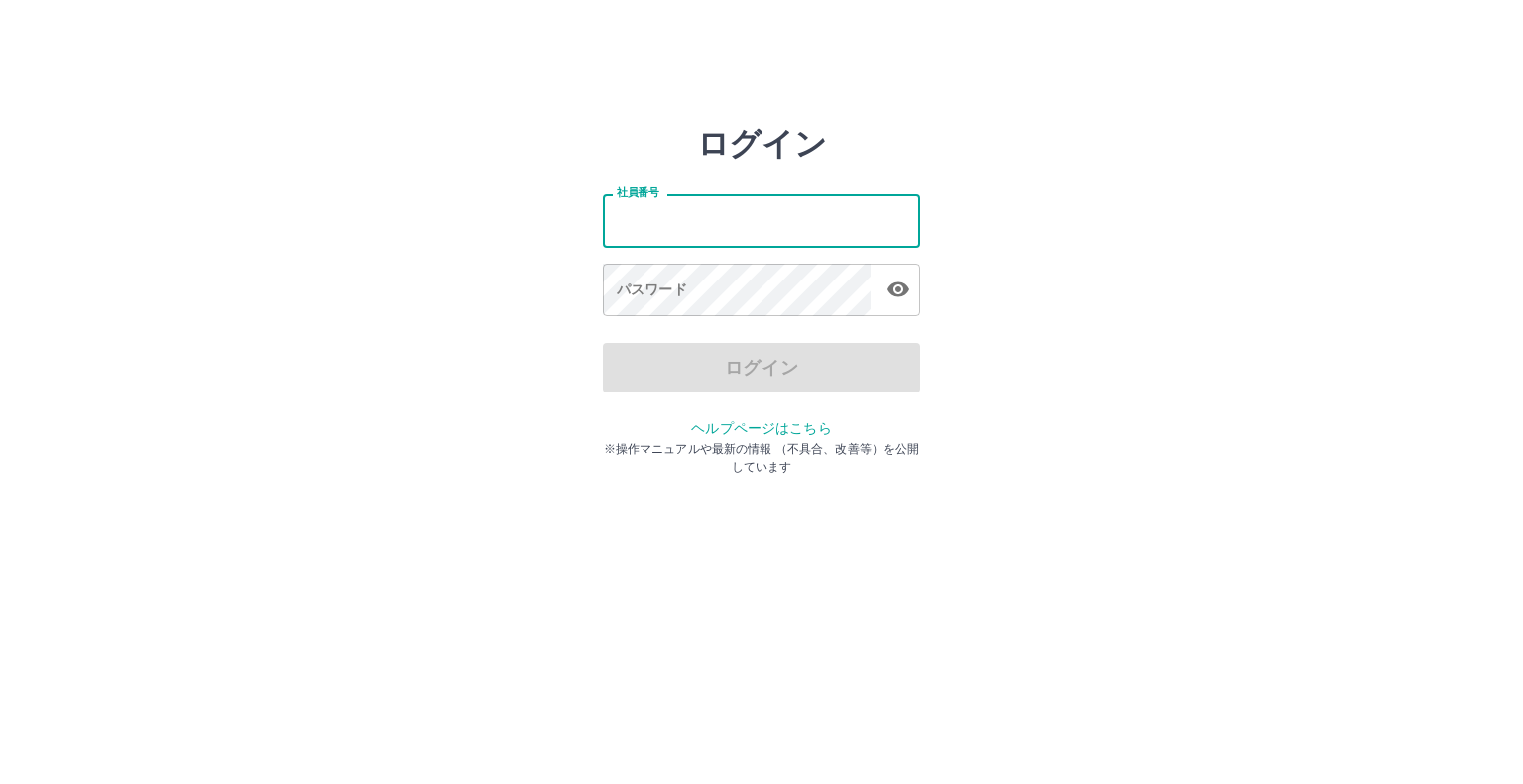 type on "*******" 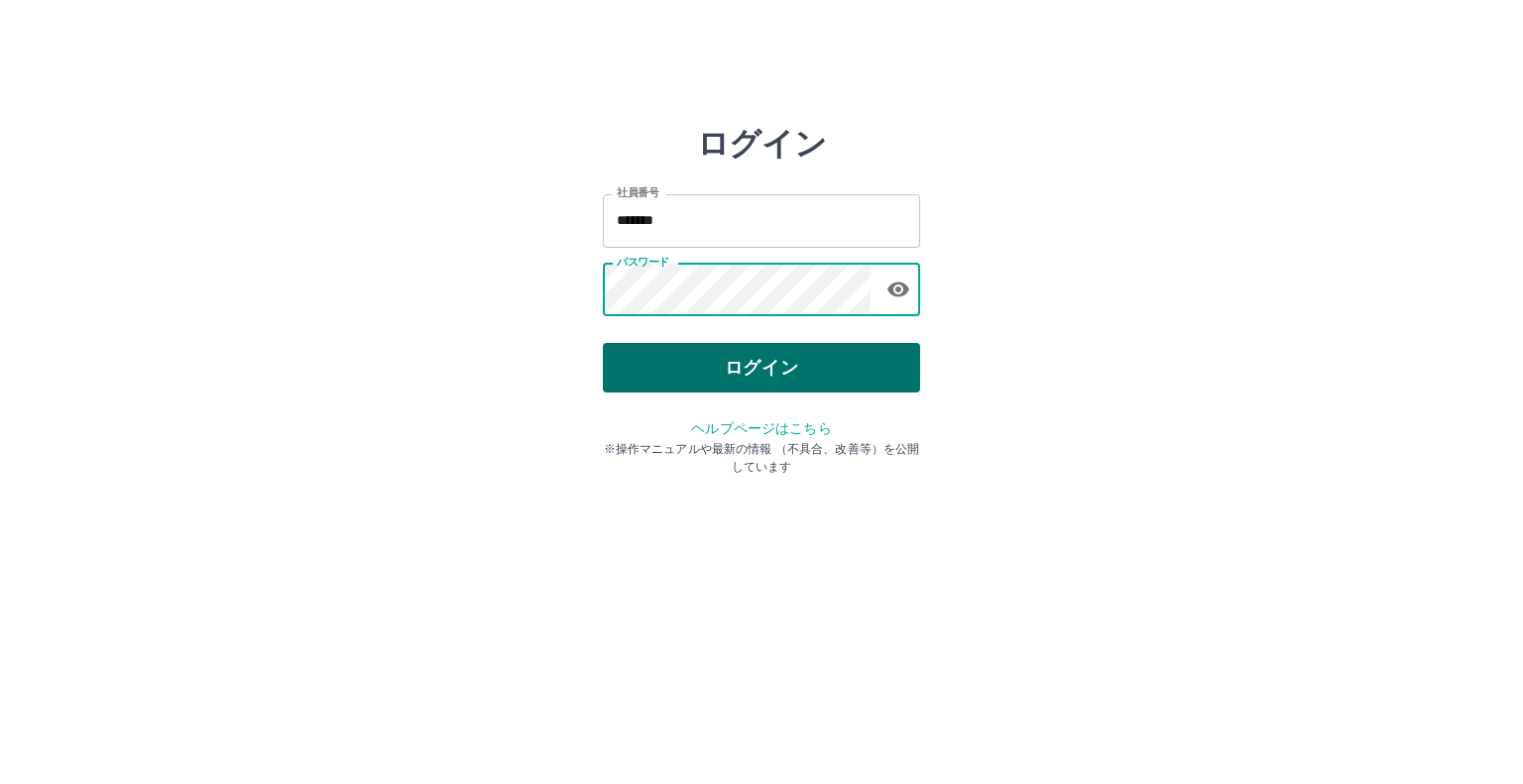 click on "ログイン" at bounding box center [762, 368] 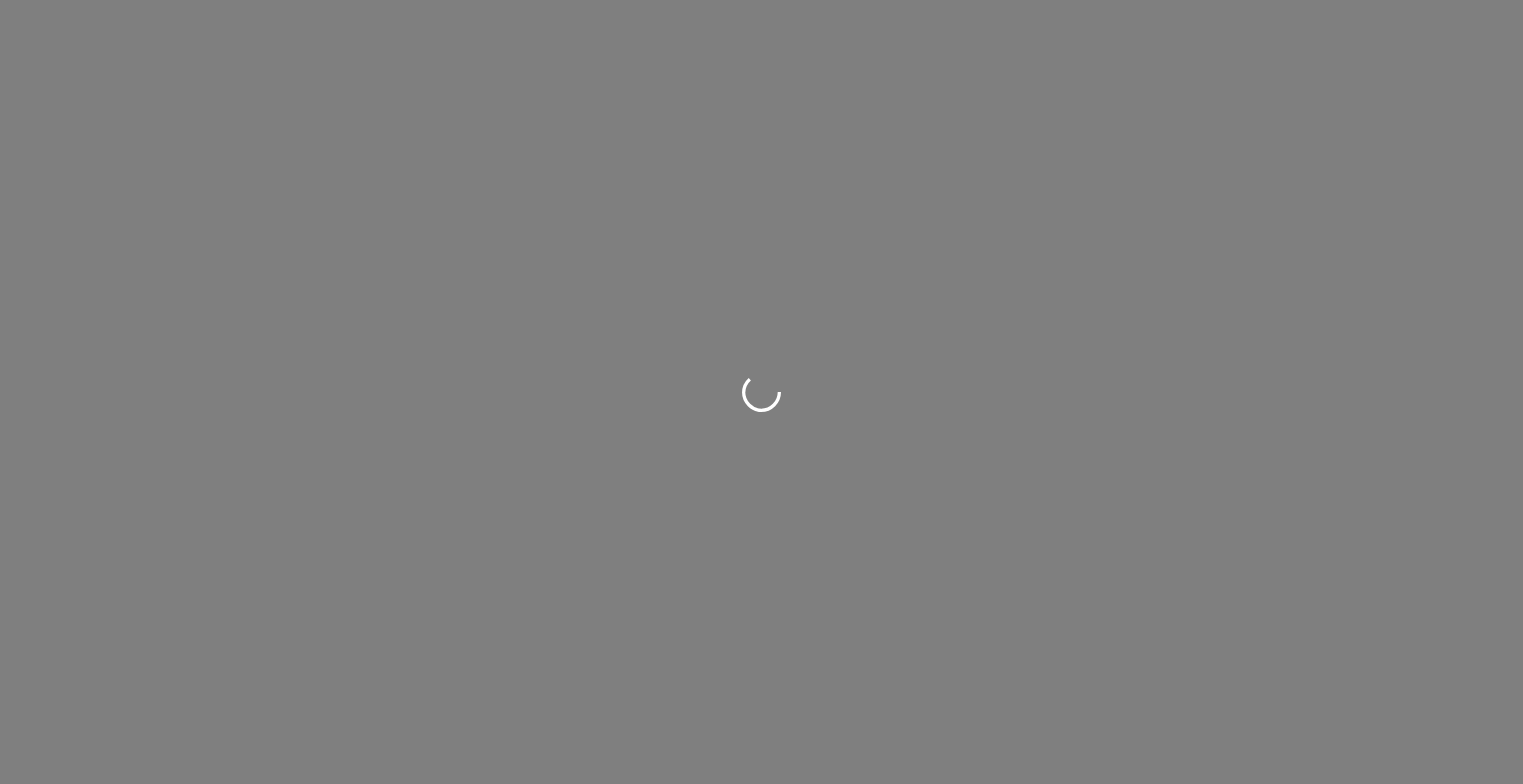 scroll, scrollTop: 0, scrollLeft: 0, axis: both 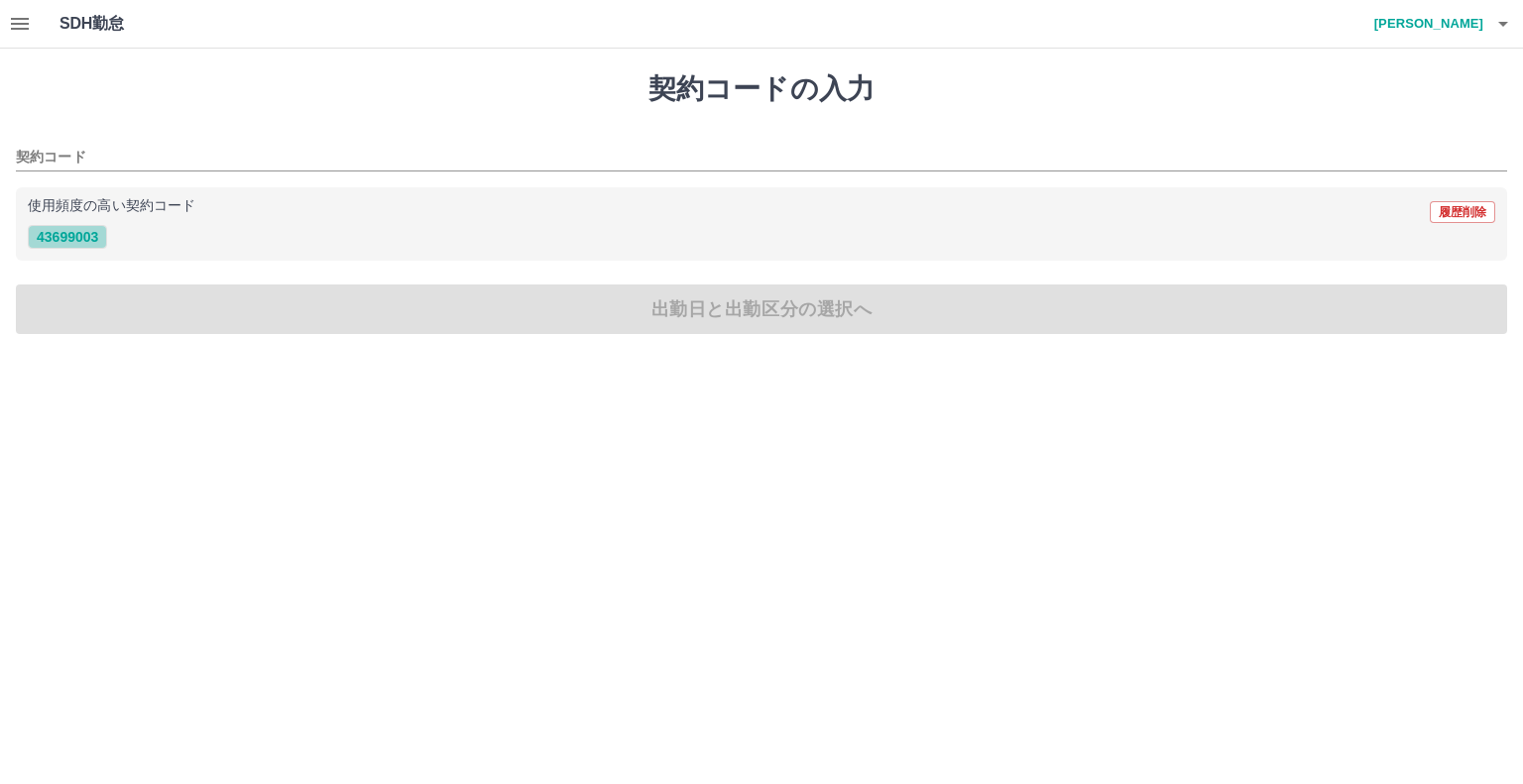 click on "43699003" at bounding box center [67, 237] 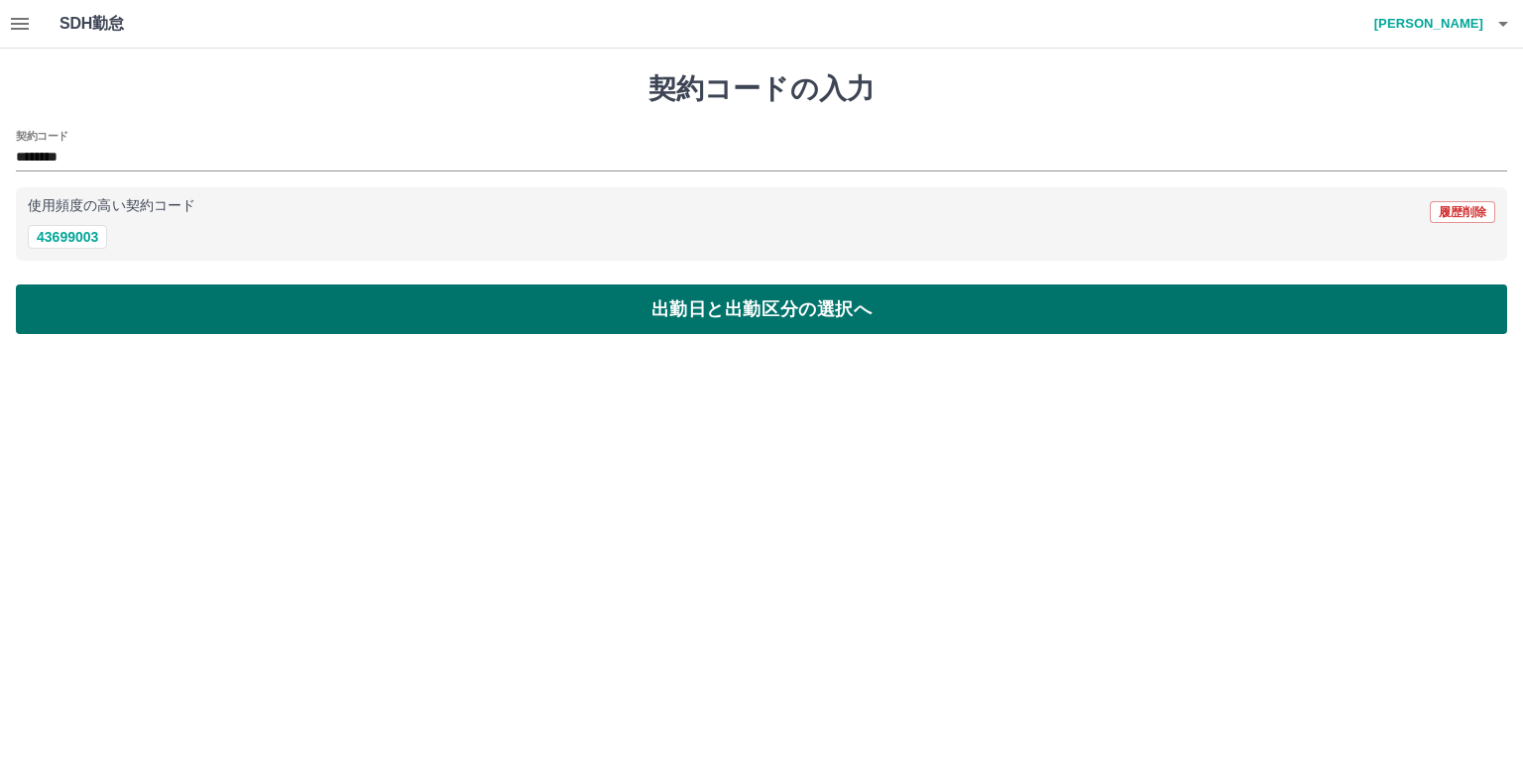 click on "出勤日と出勤区分の選択へ" at bounding box center [762, 309] 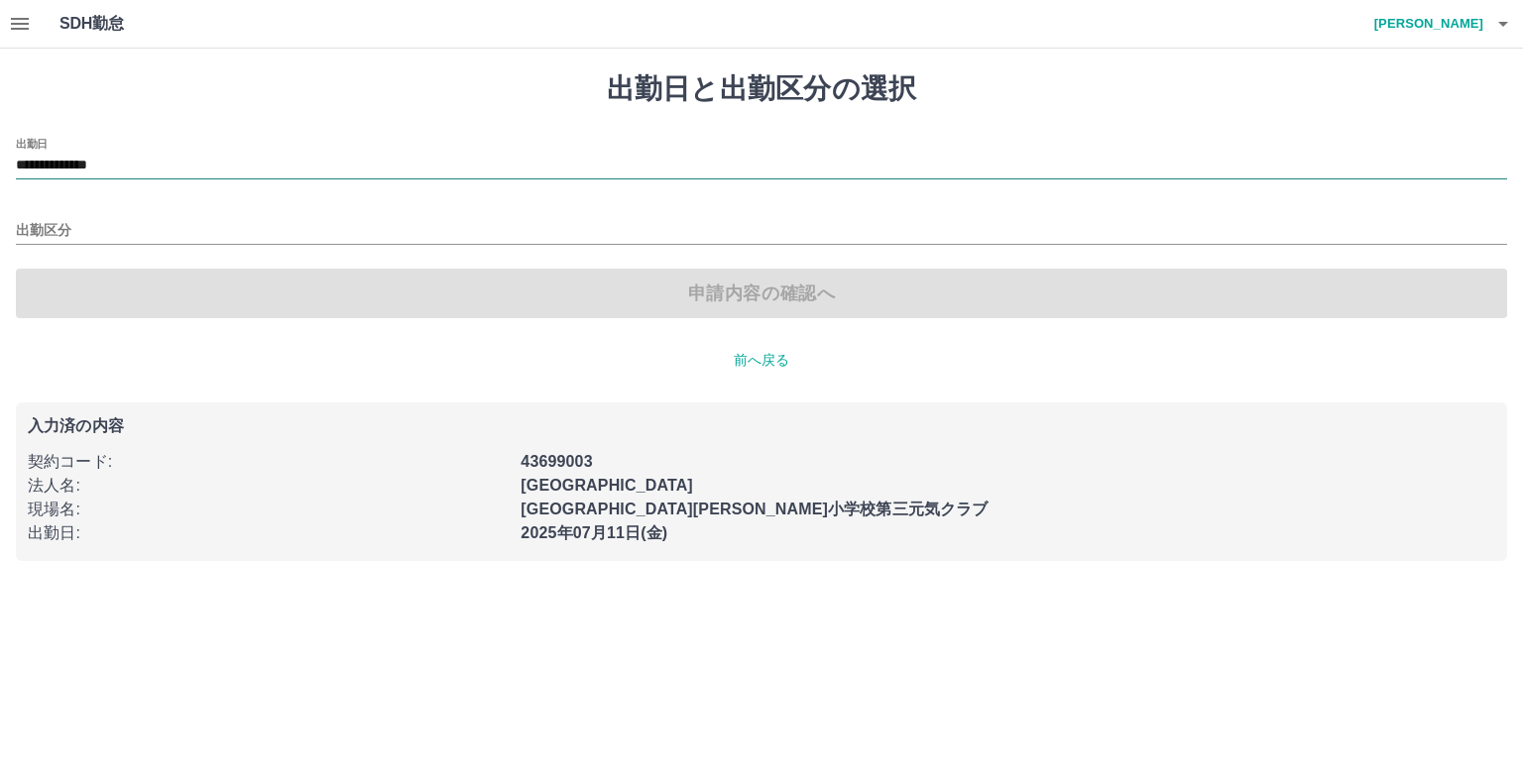 click on "**********" at bounding box center [762, 166] 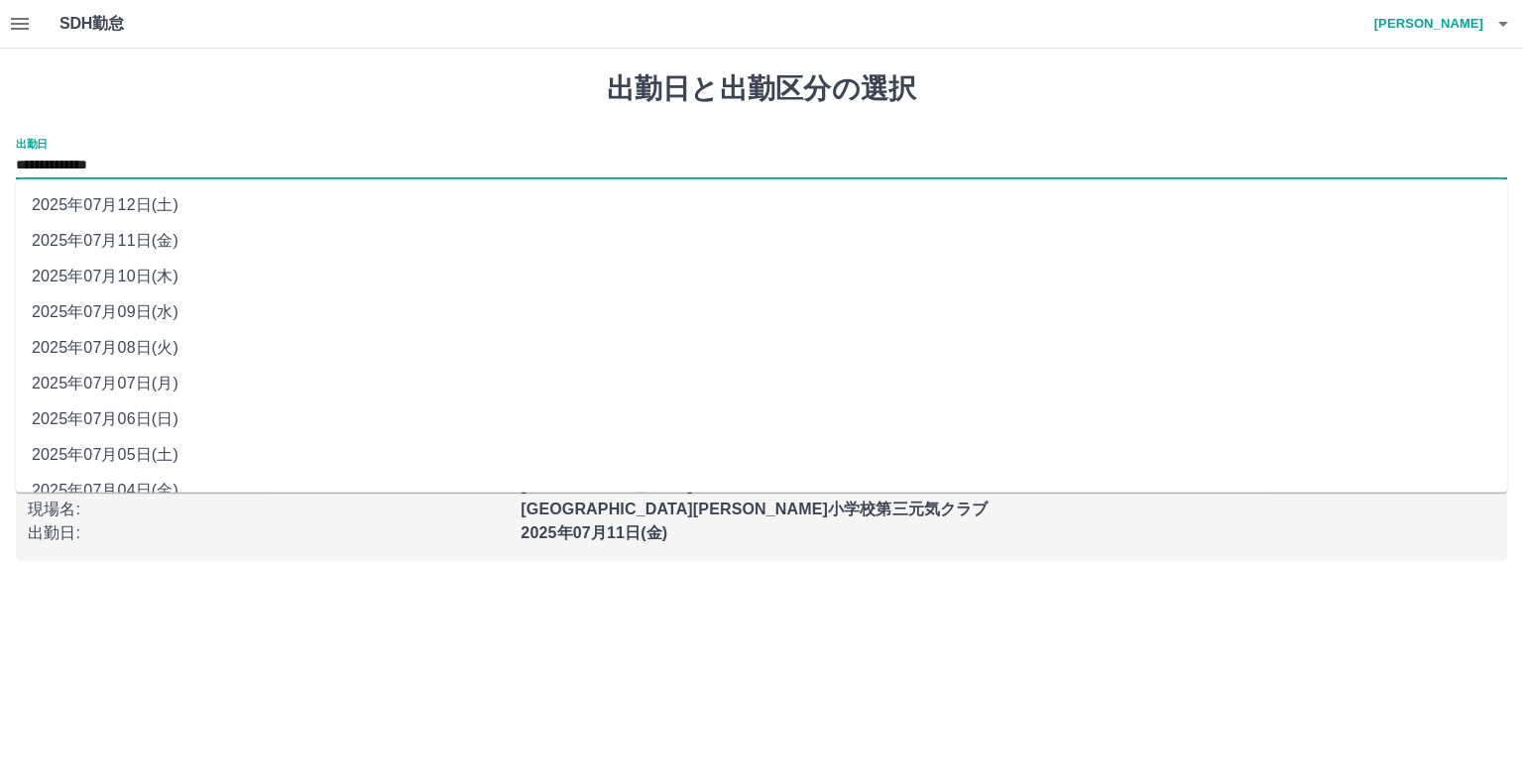 click on "2025年07月12日(土)" at bounding box center (762, 205) 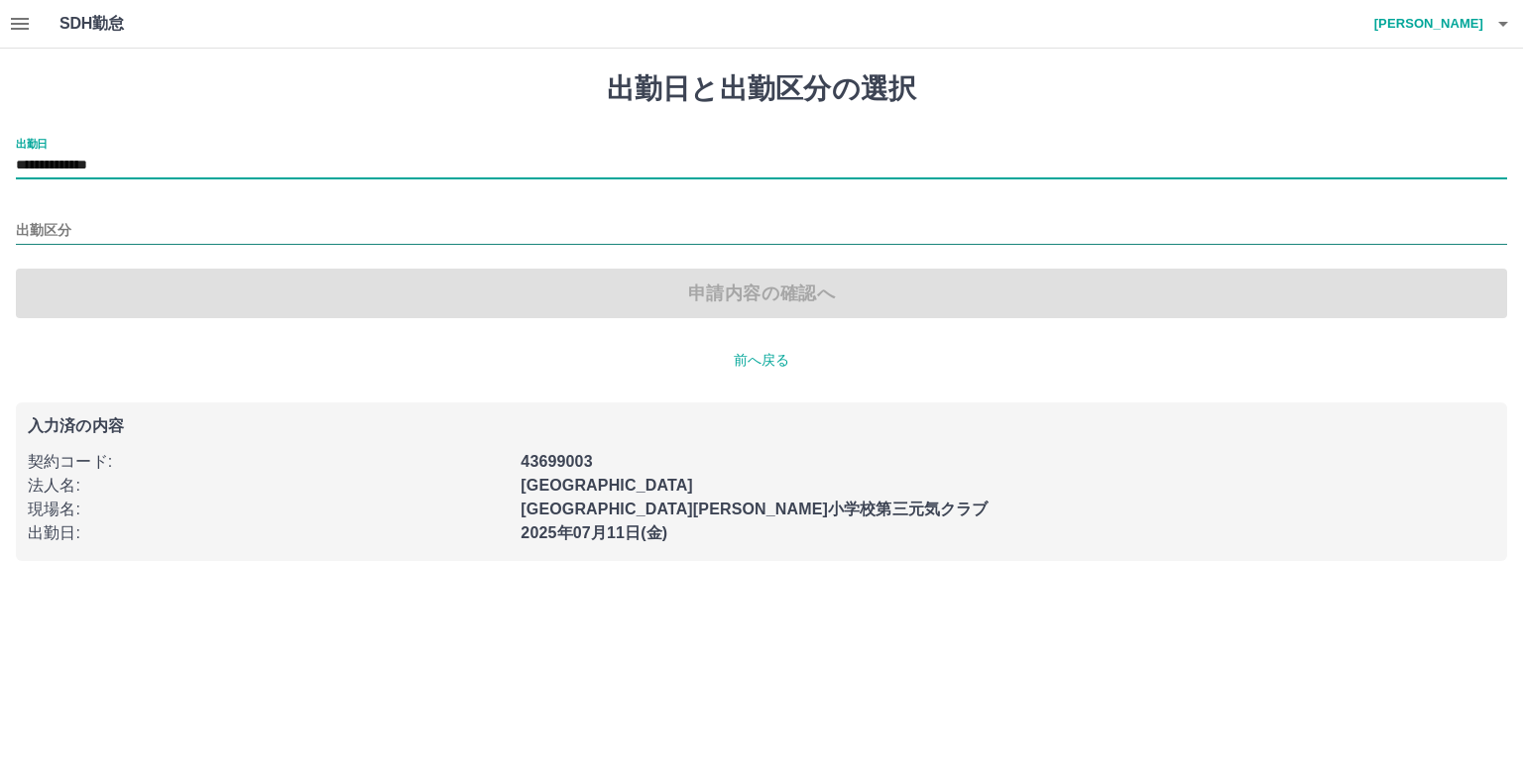 click on "出勤区分" at bounding box center (762, 231) 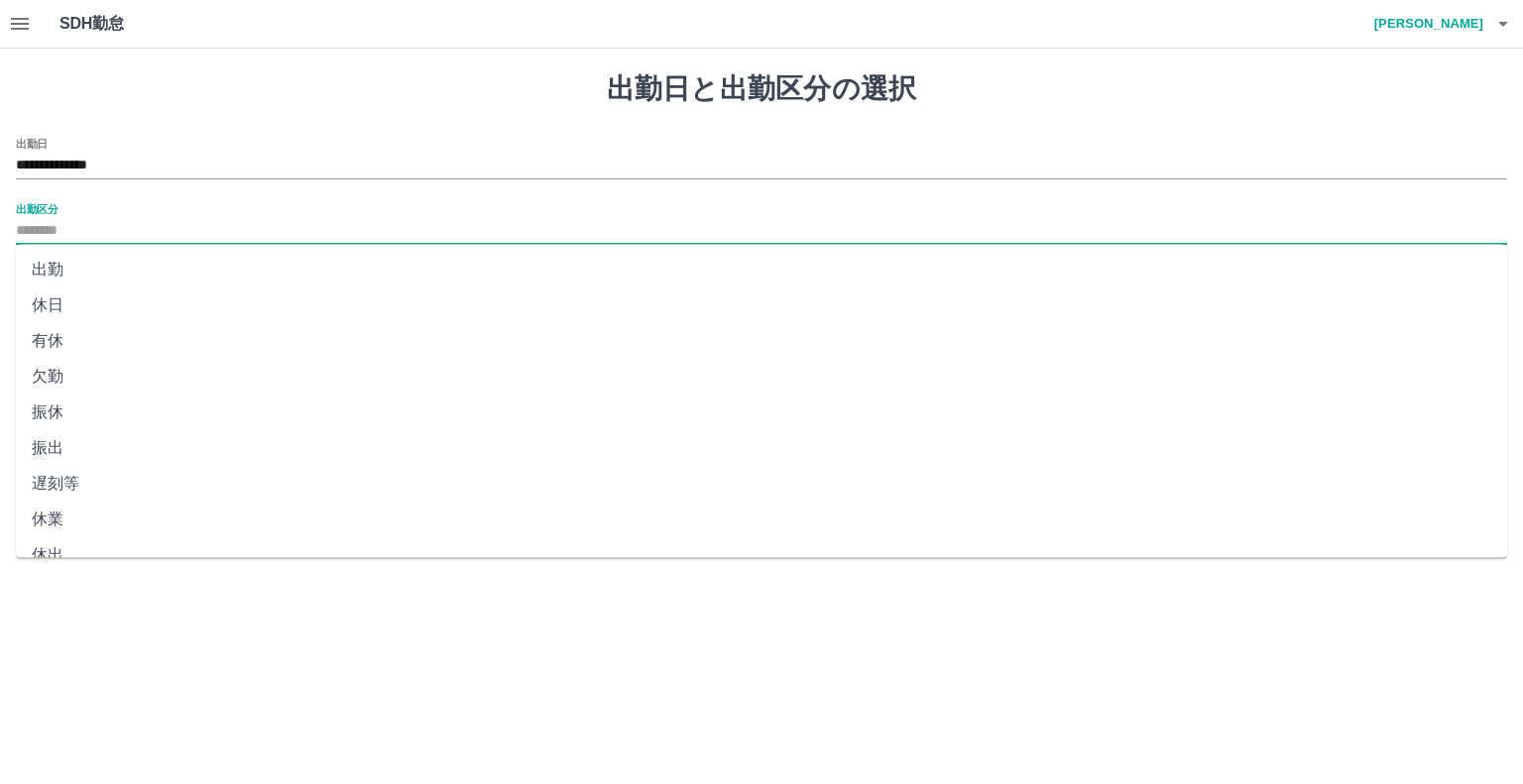 click on "休日" at bounding box center (762, 305) 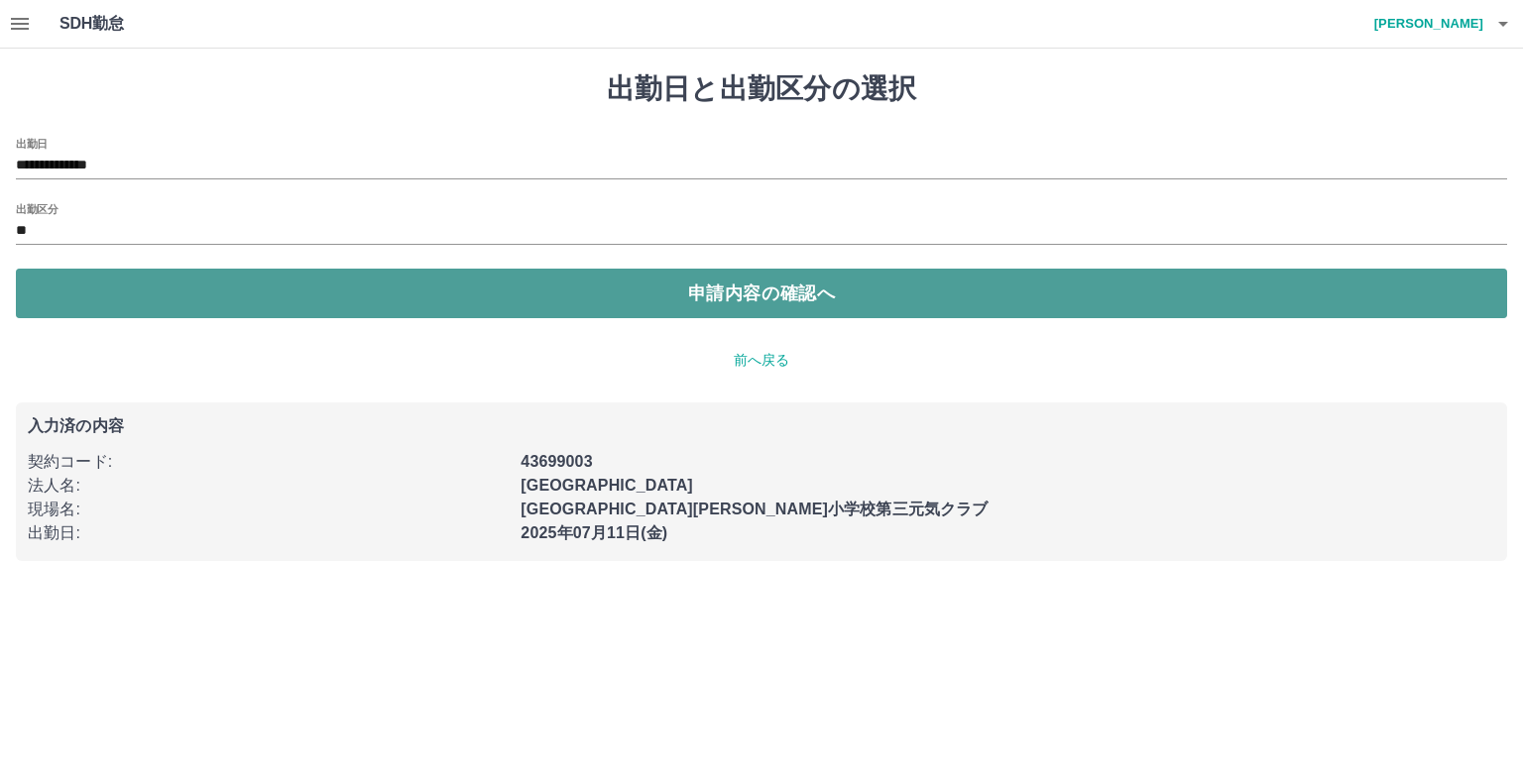 click on "申請内容の確認へ" at bounding box center [762, 293] 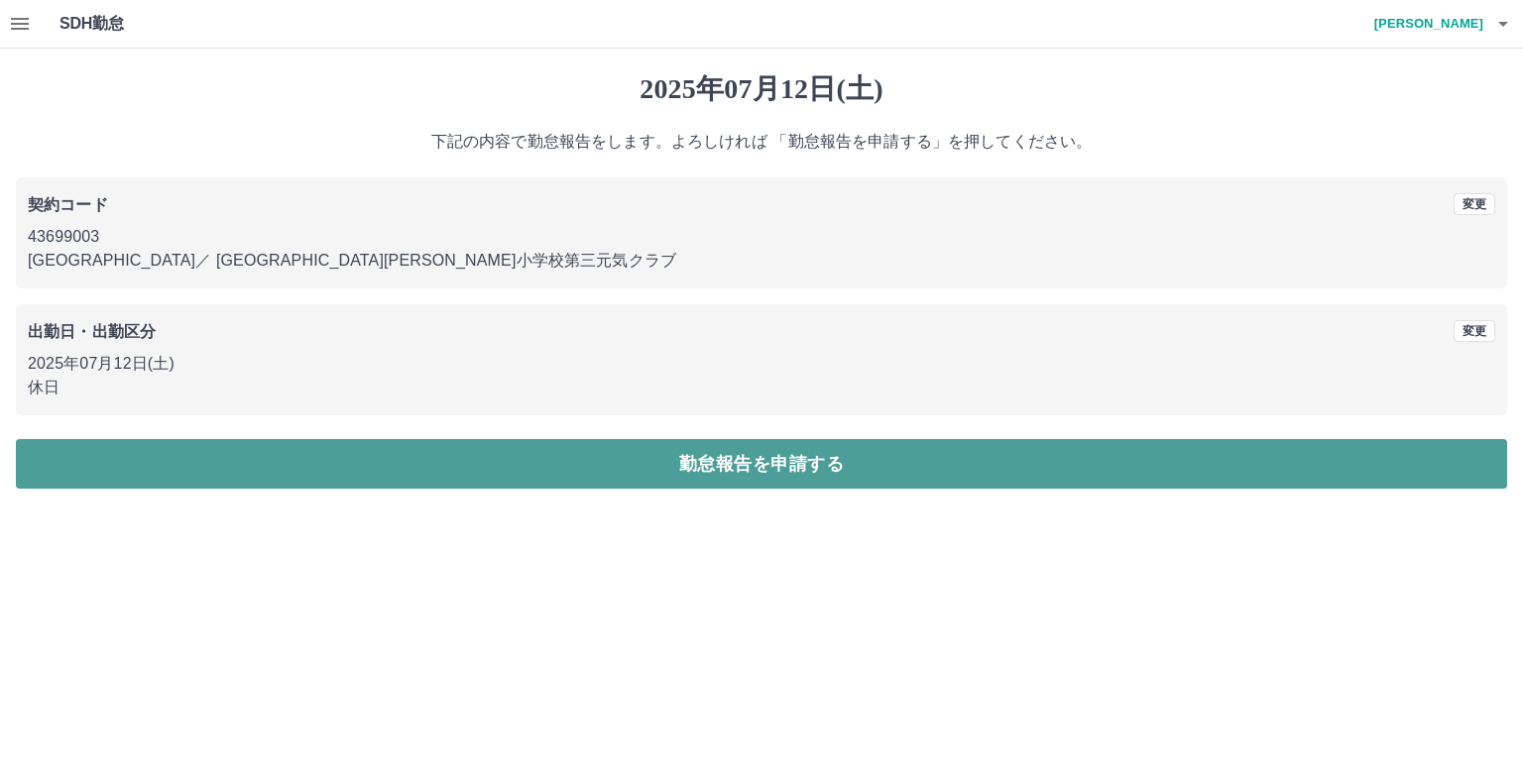 click on "勤怠報告を申請する" at bounding box center (762, 464) 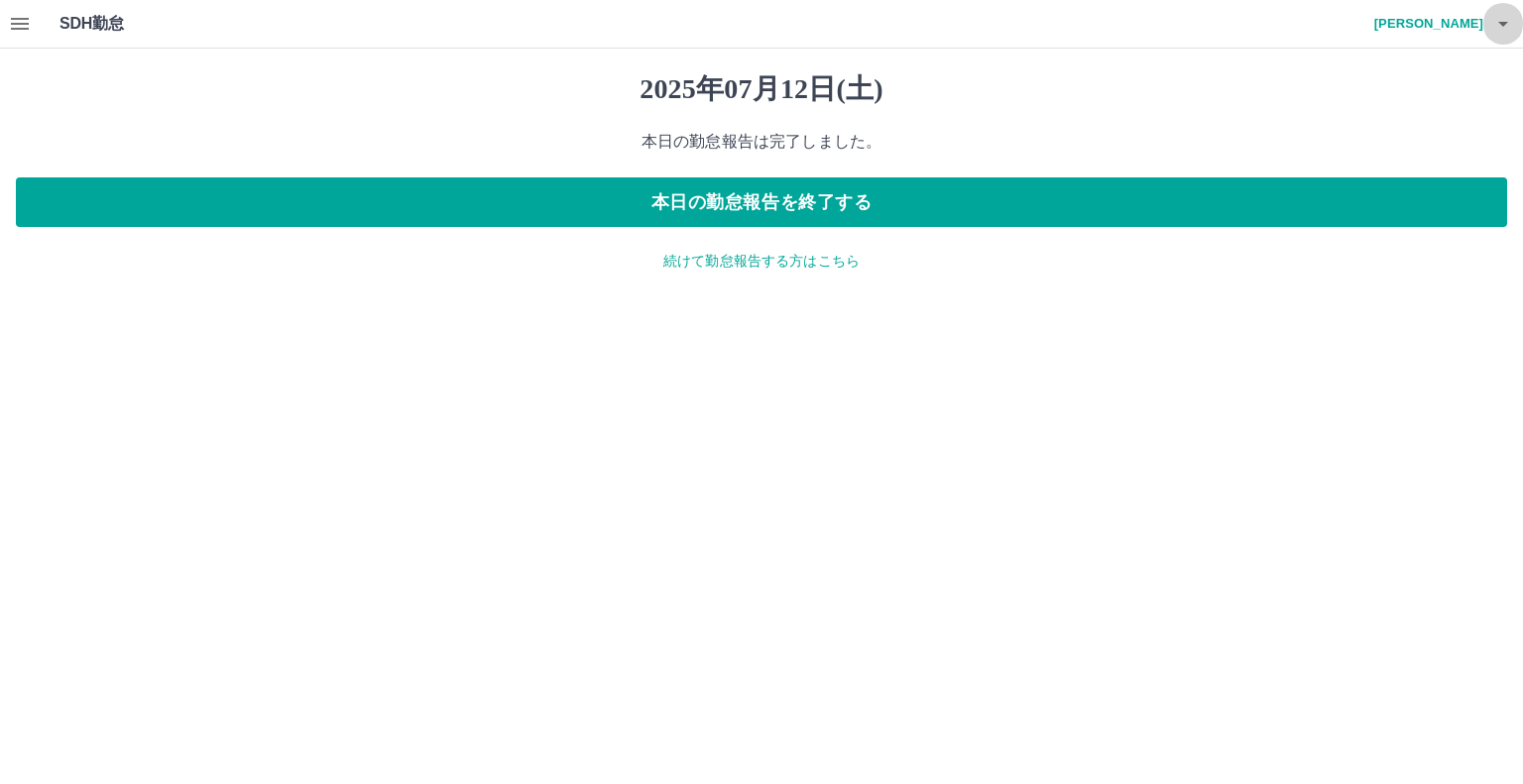 click 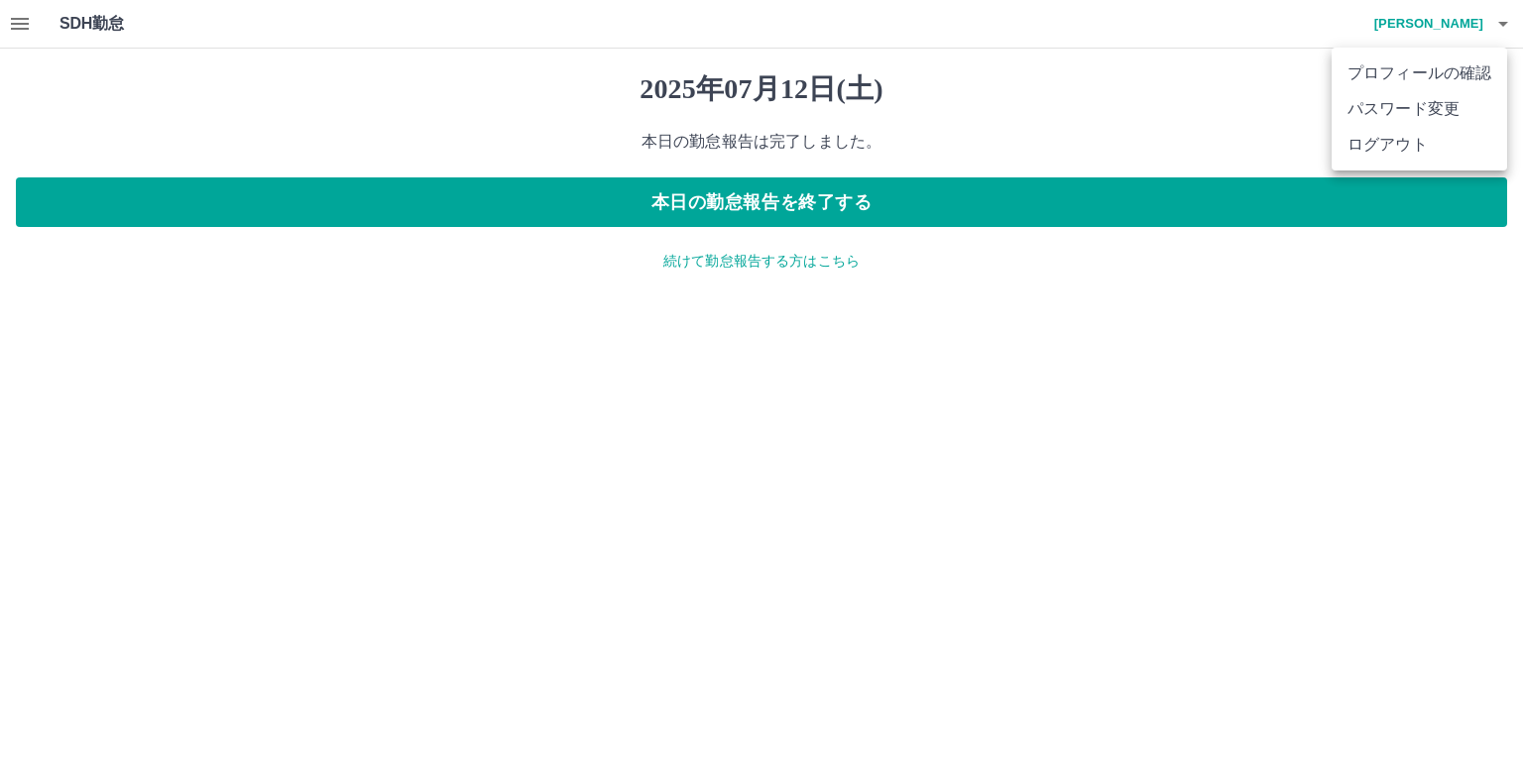 click on "ログアウト" at bounding box center [1419, 145] 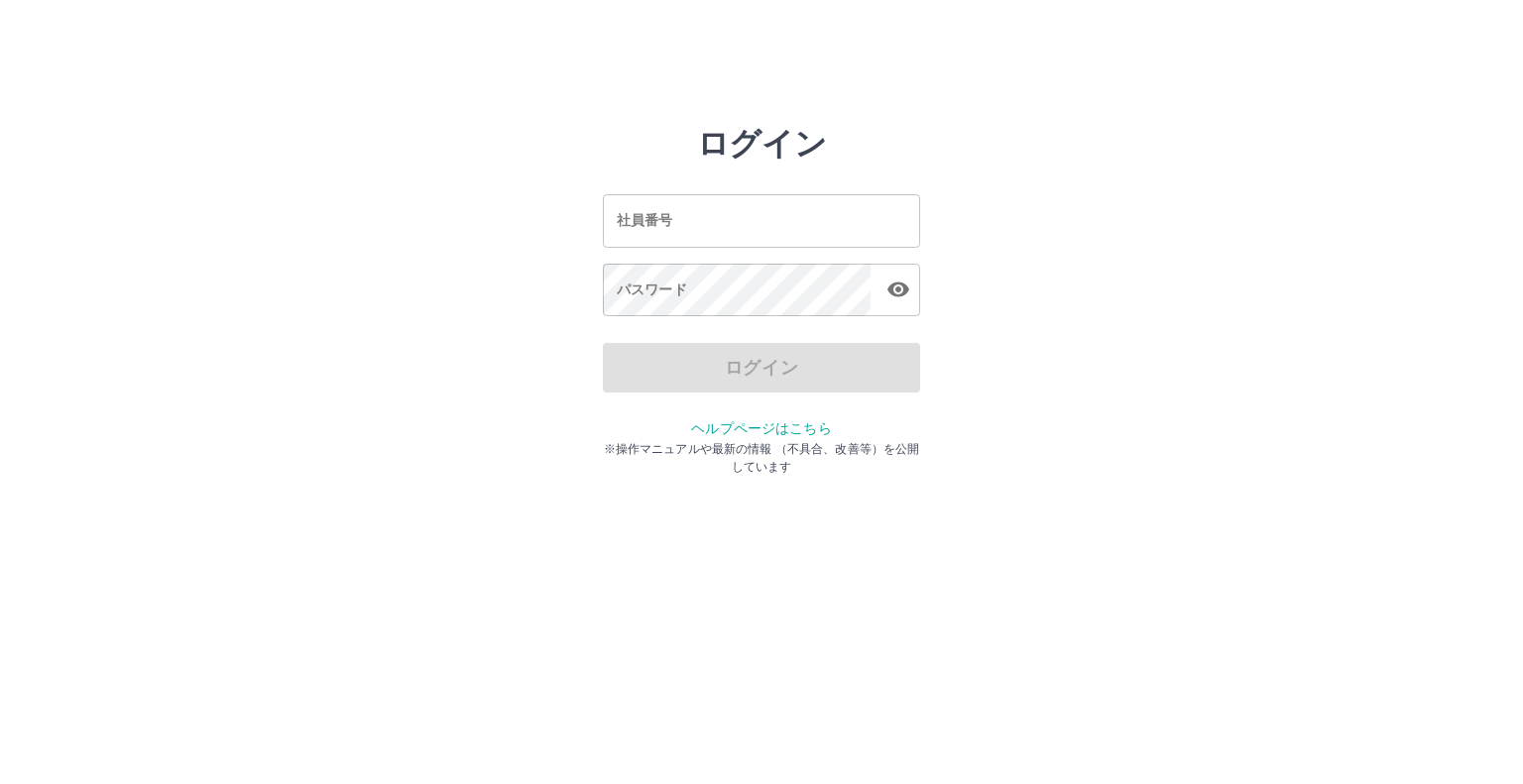 scroll, scrollTop: 0, scrollLeft: 0, axis: both 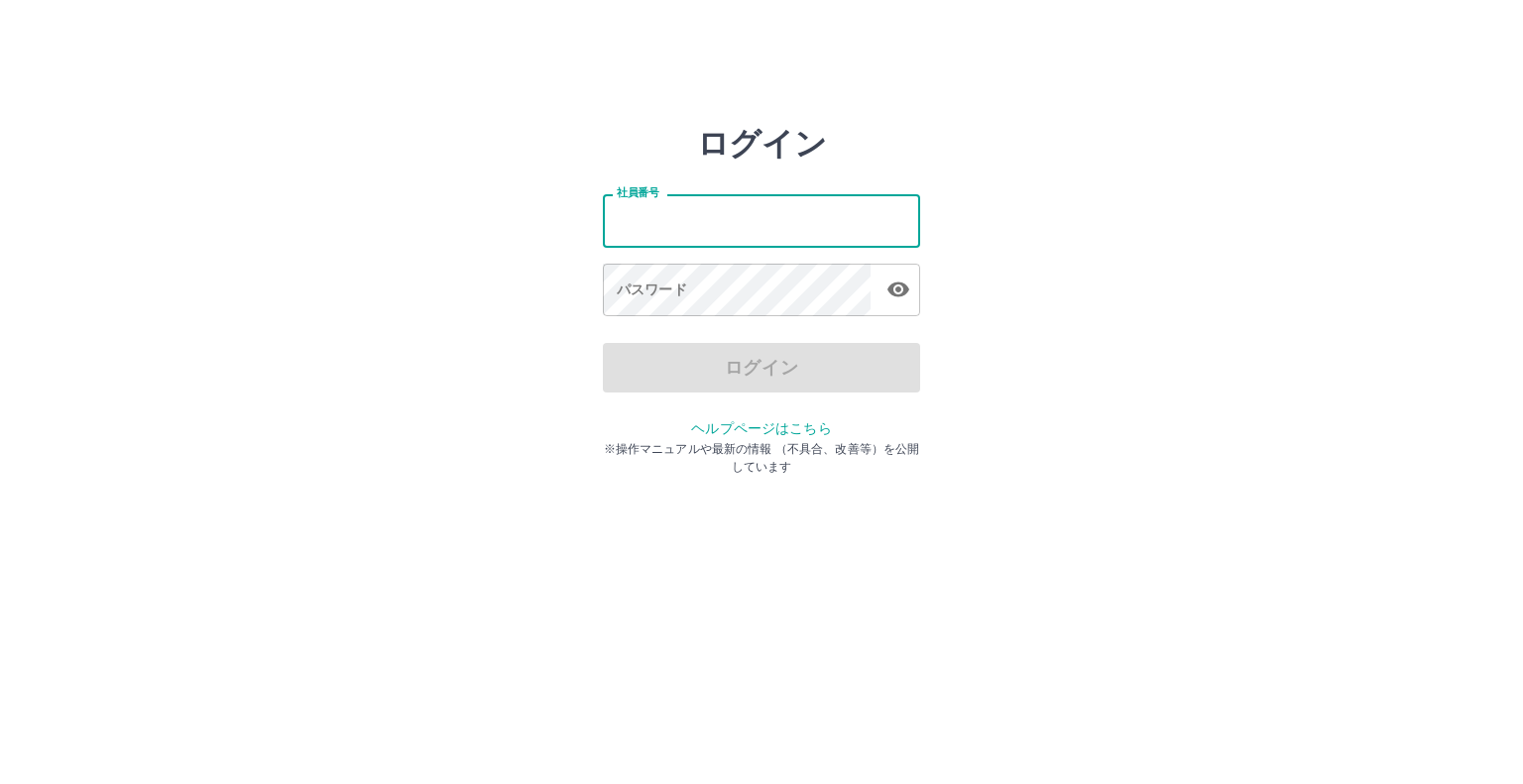 click on "社員番号" at bounding box center [762, 220] 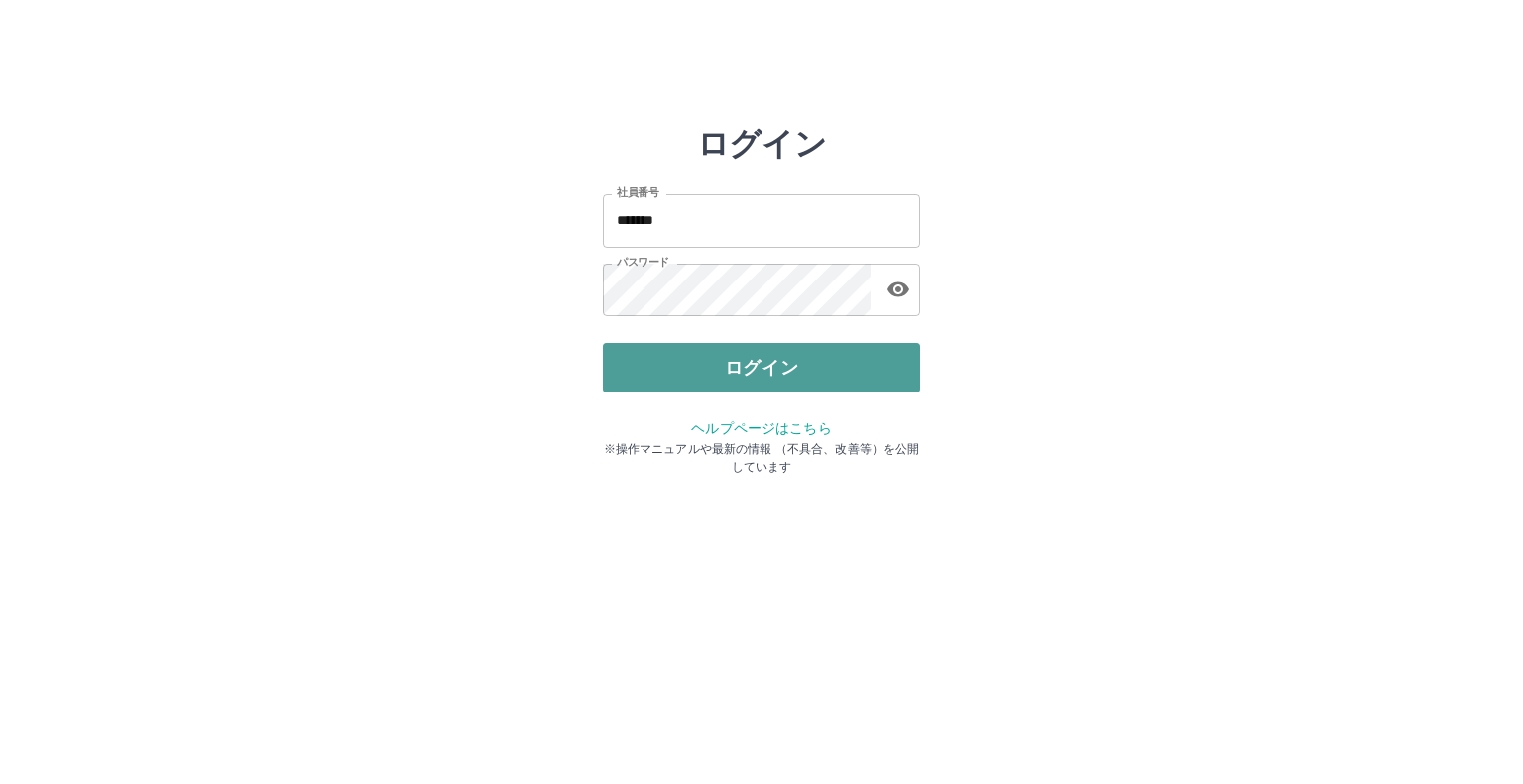 click on "ログイン" at bounding box center [762, 368] 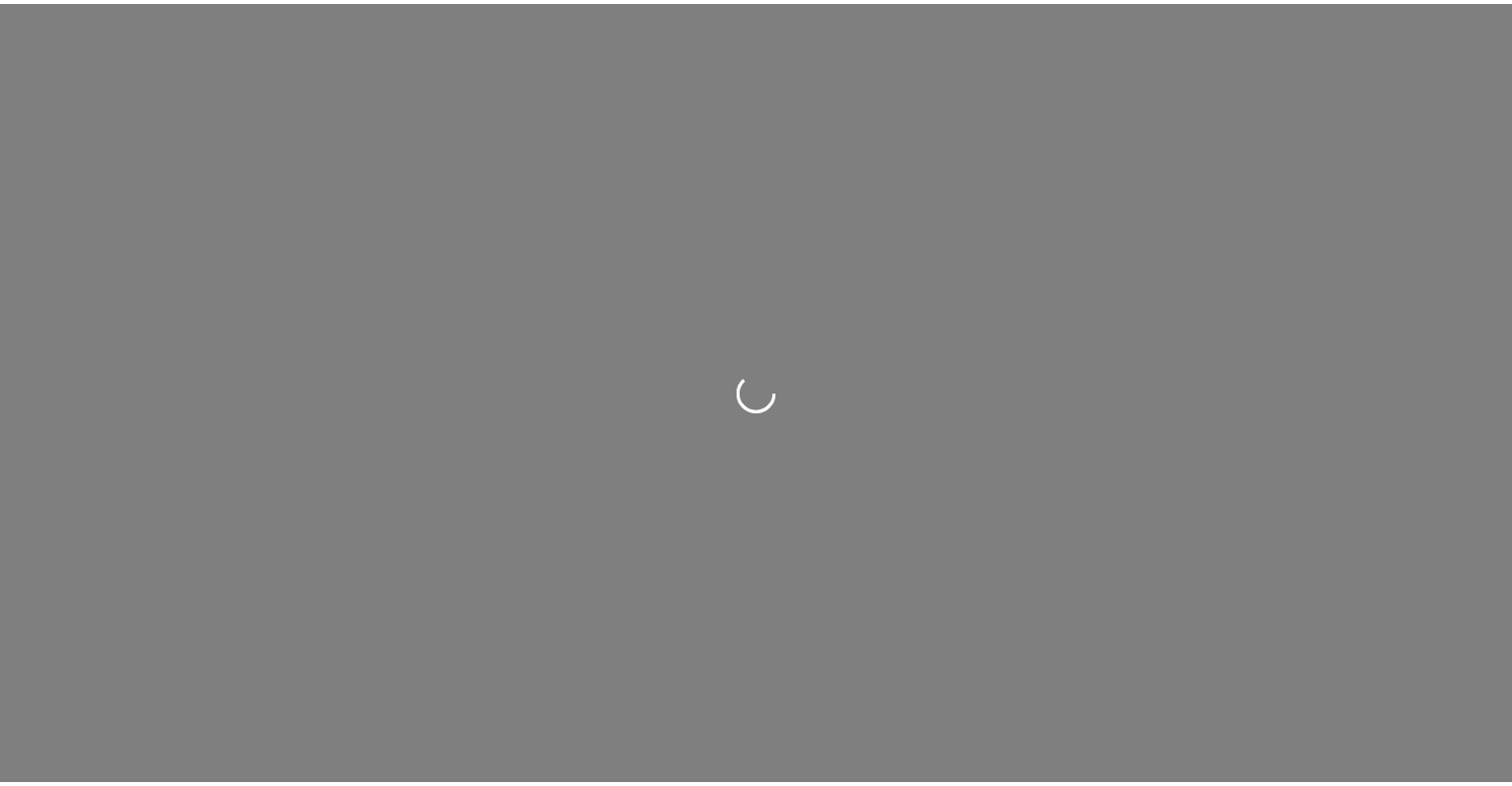 scroll, scrollTop: 0, scrollLeft: 0, axis: both 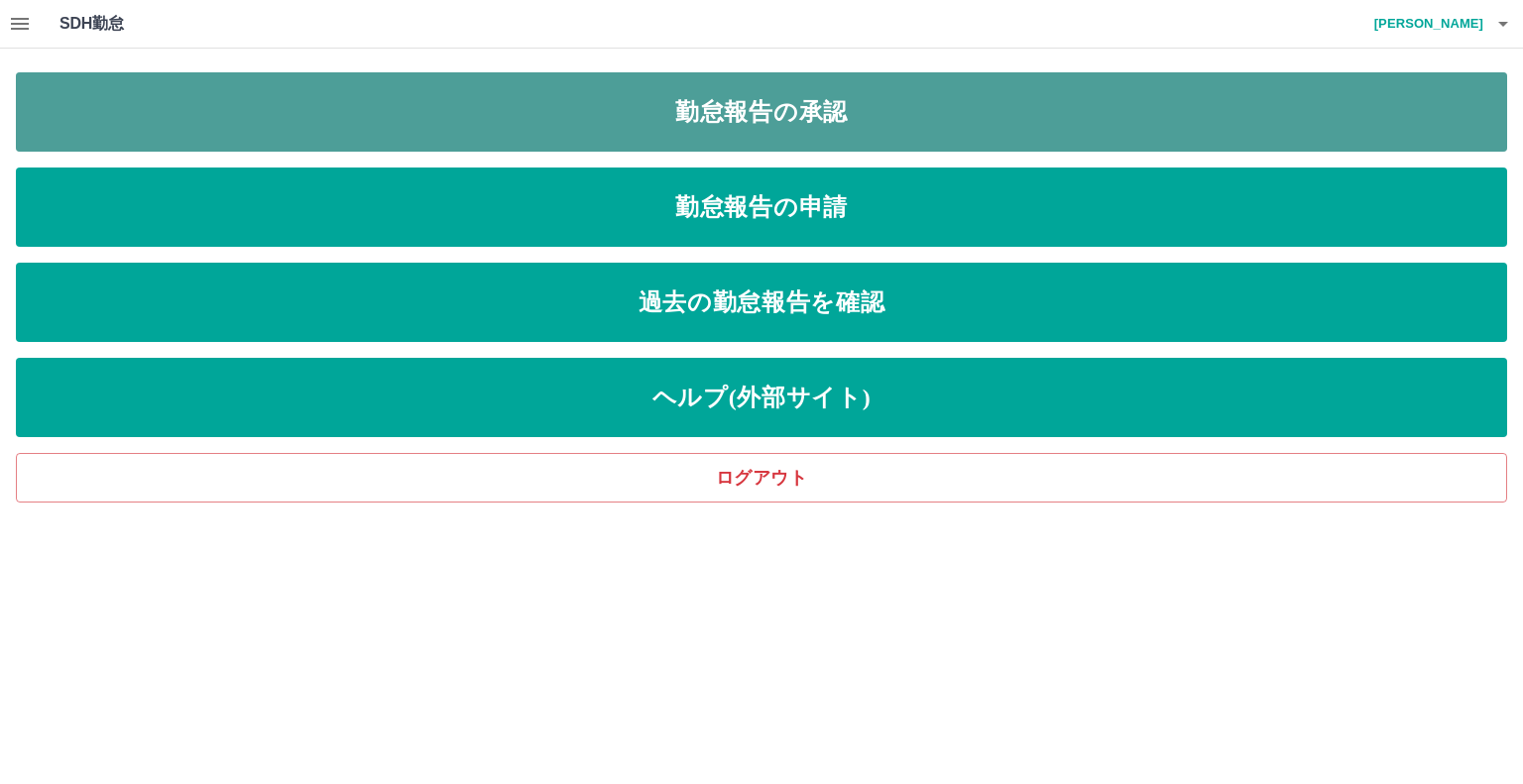 click on "勤怠報告の承認" at bounding box center (762, 112) 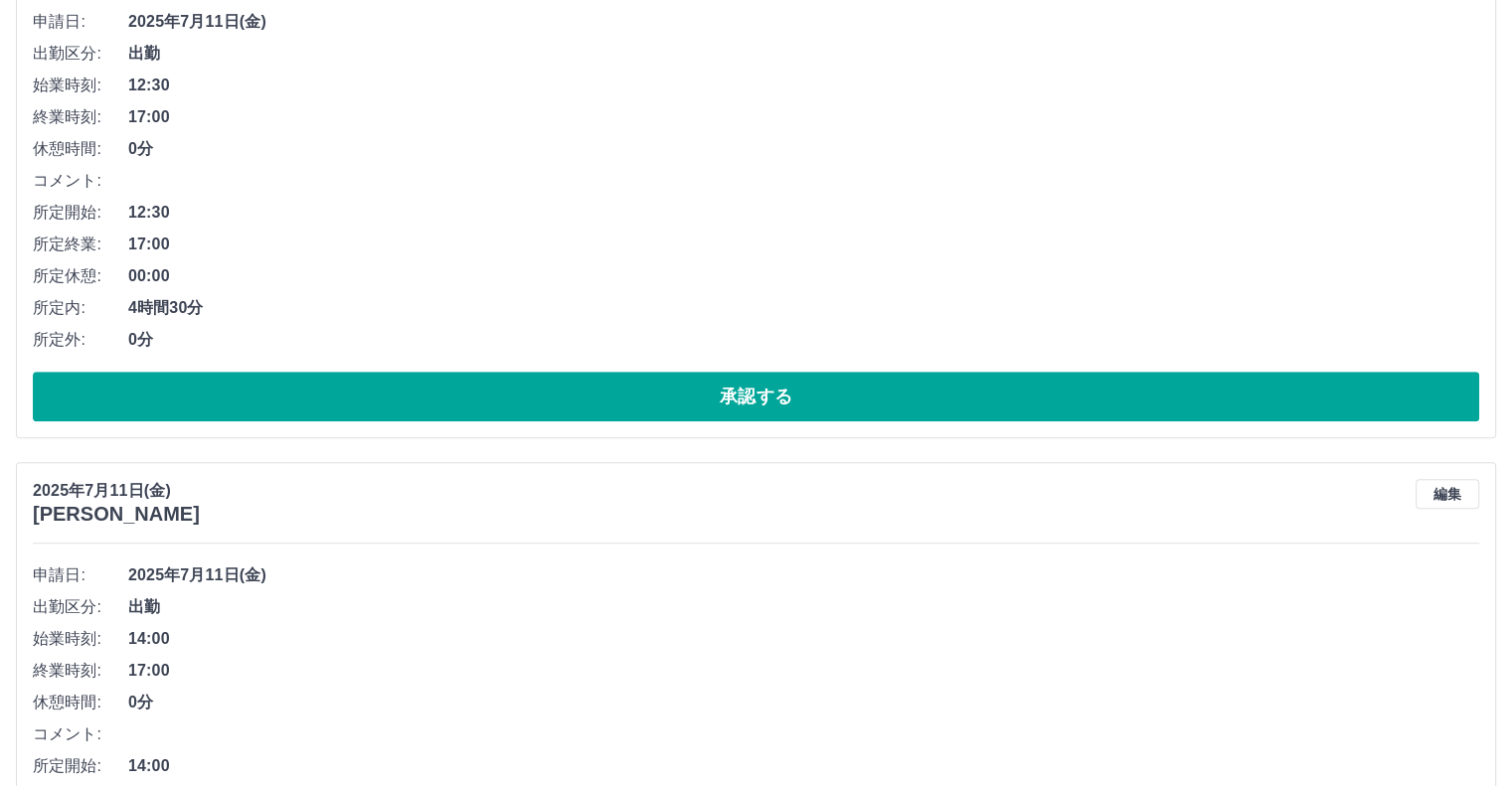 scroll, scrollTop: 1292, scrollLeft: 0, axis: vertical 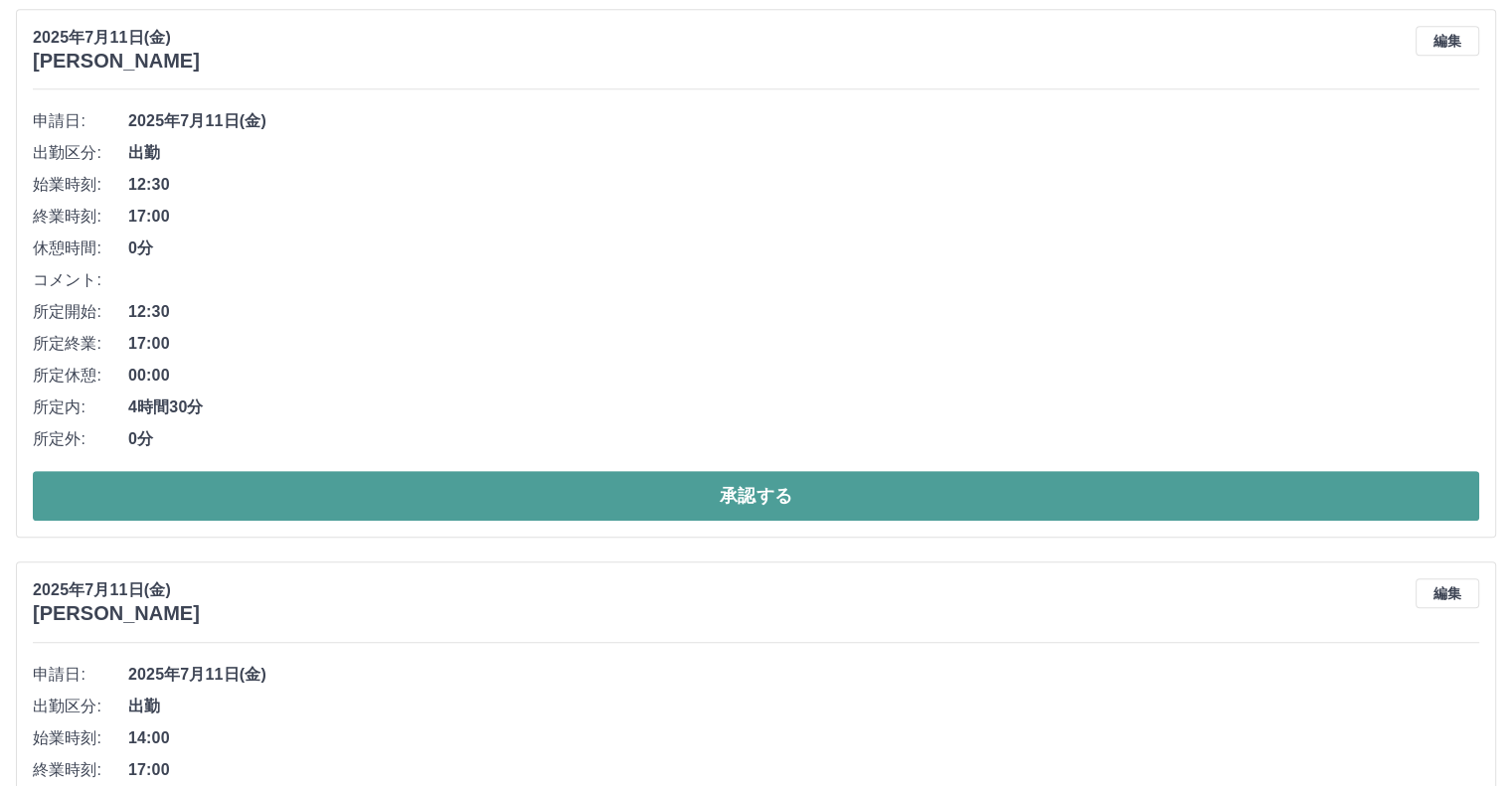 click on "承認する" at bounding box center (756, 496) 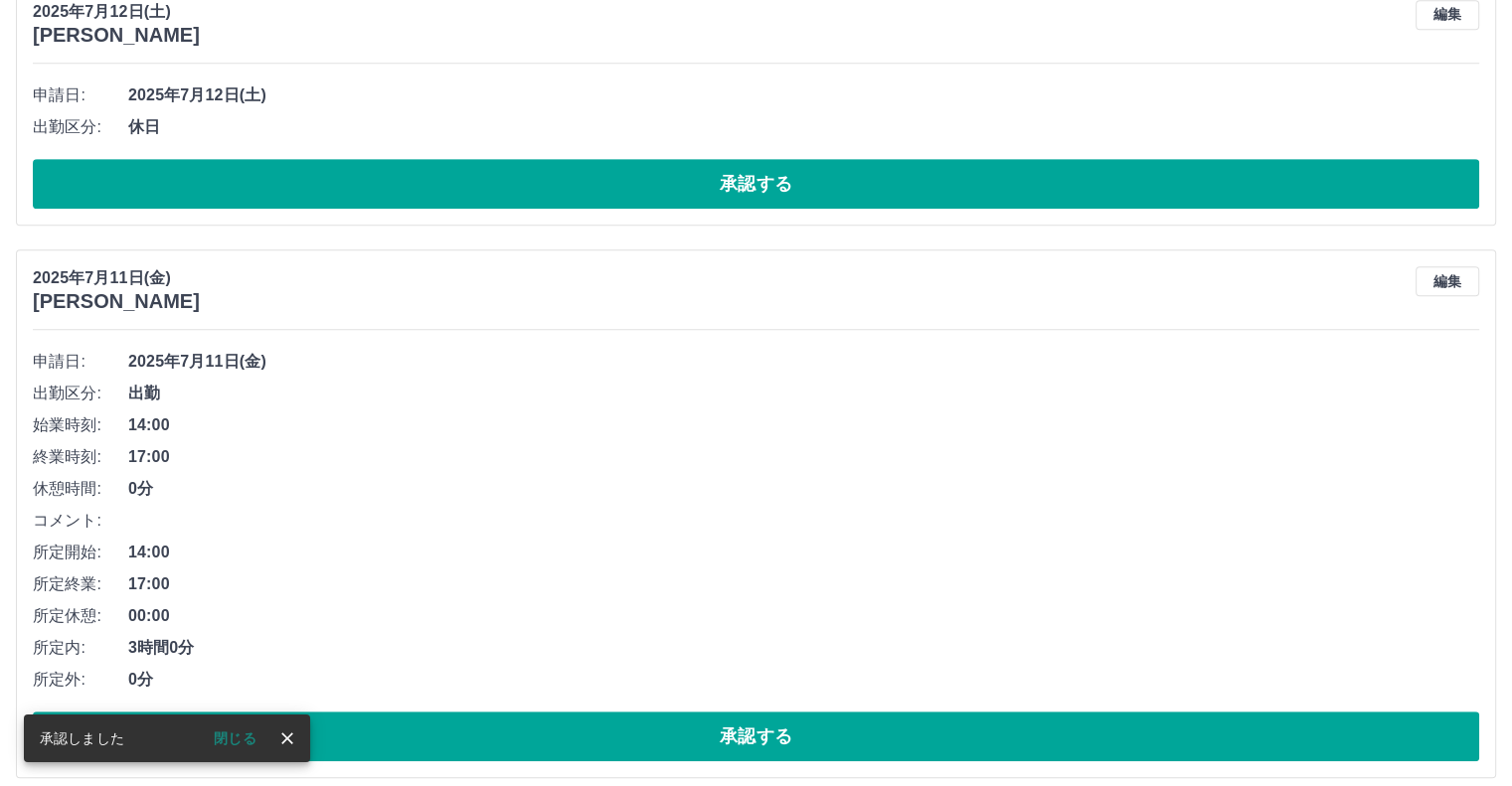 scroll, scrollTop: 1137, scrollLeft: 0, axis: vertical 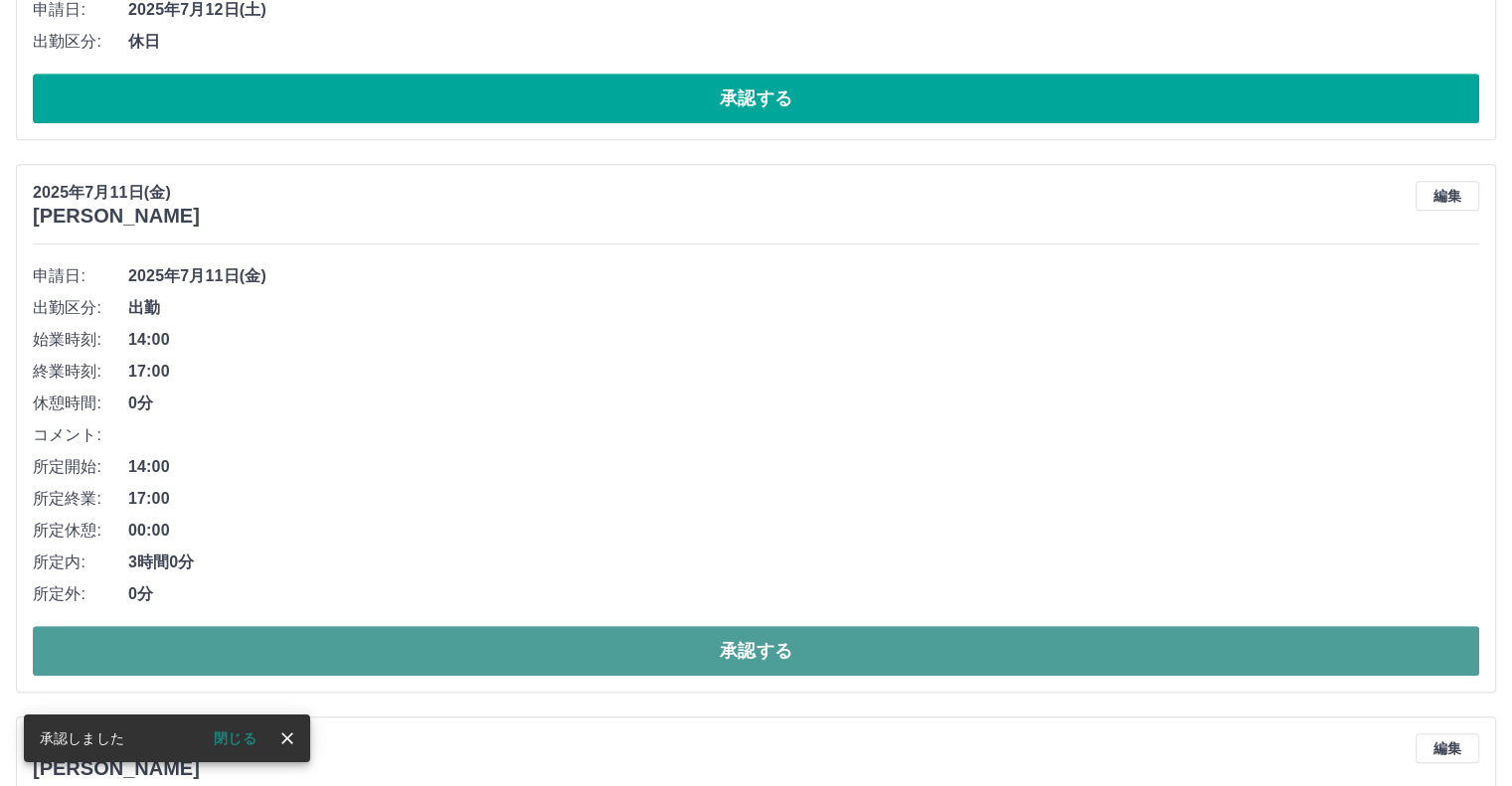 click on "承認する" at bounding box center (756, 651) 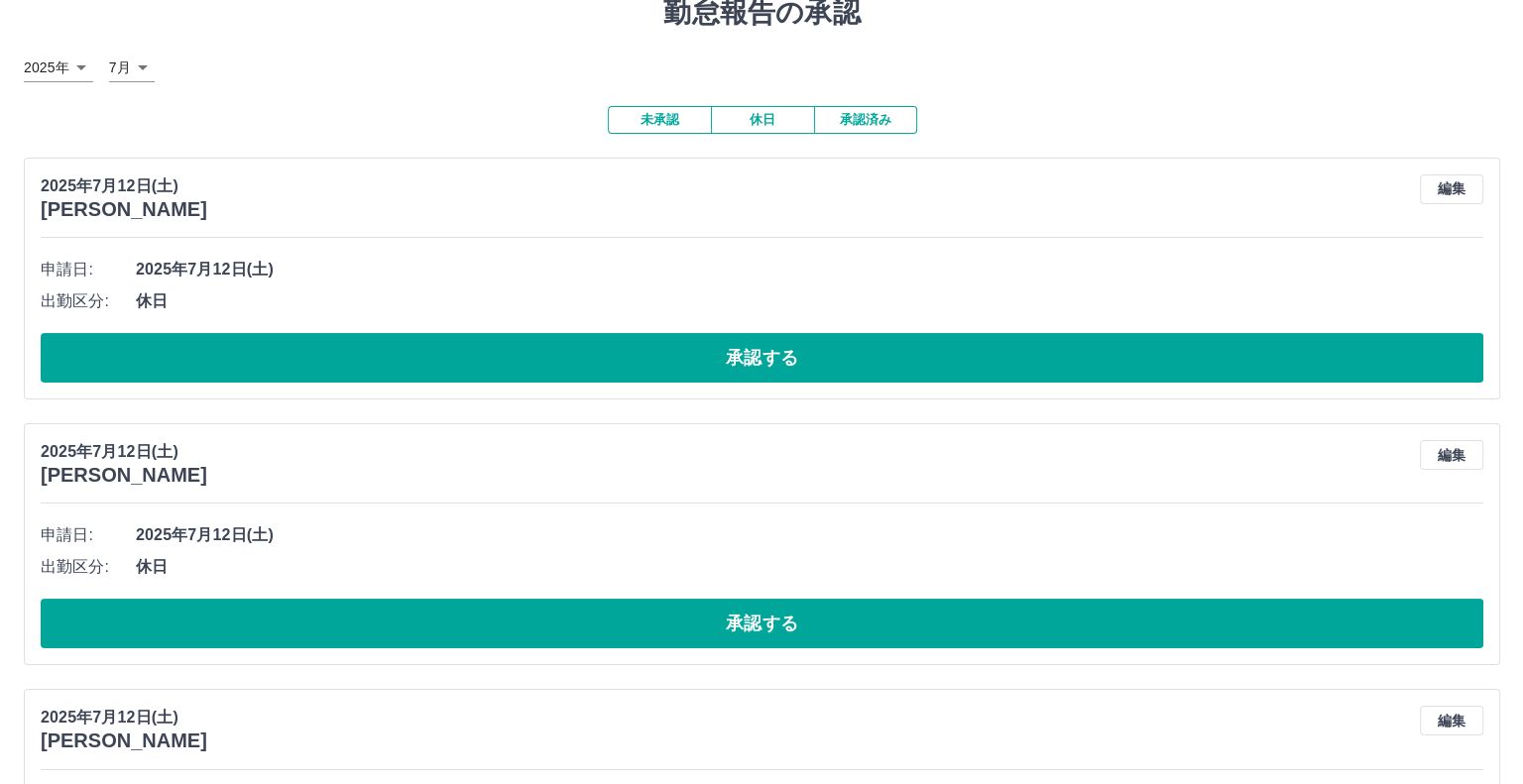 scroll, scrollTop: 0, scrollLeft: 0, axis: both 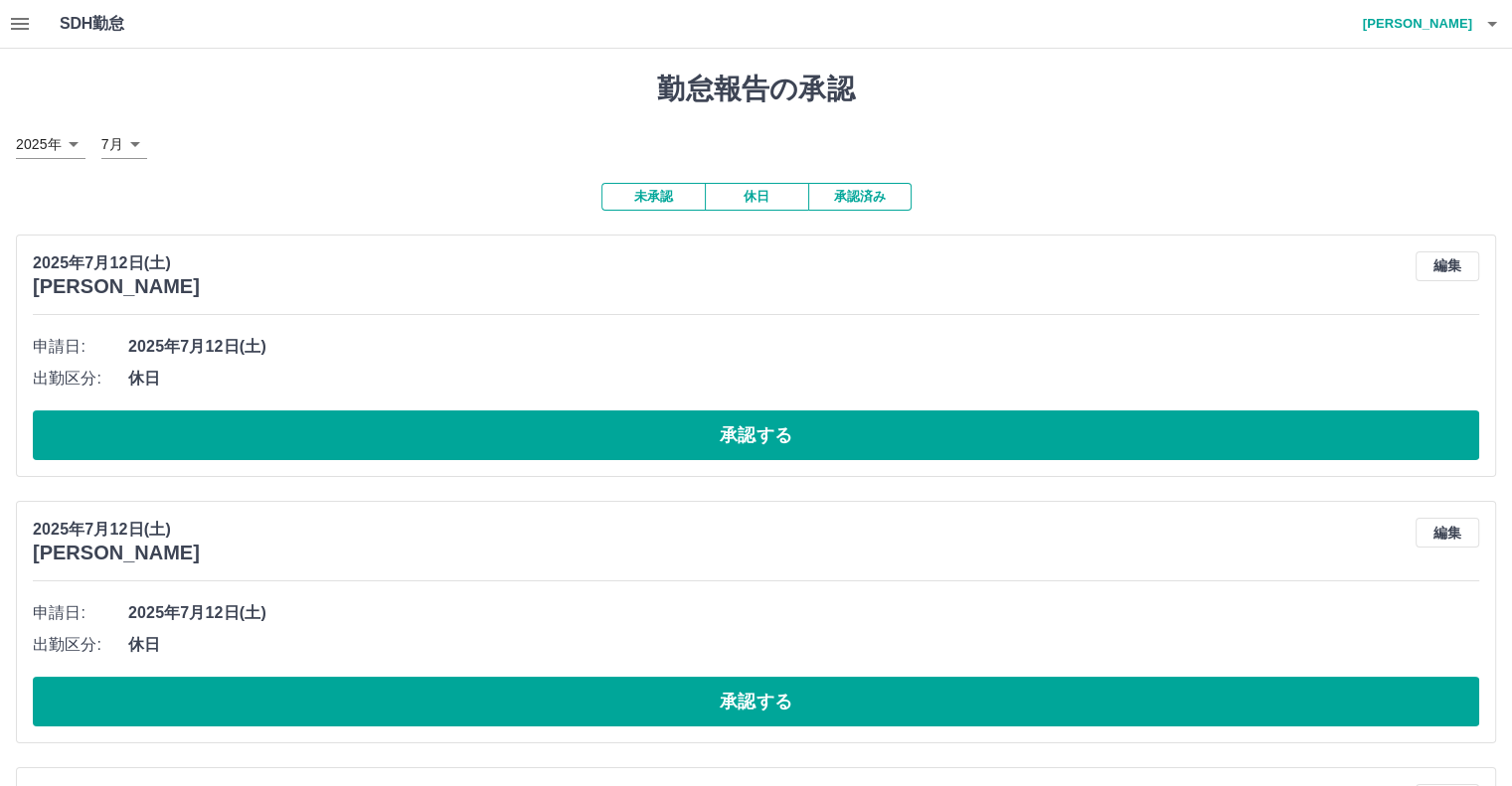 click on "SDH勤怠 柴田　徹" at bounding box center [756, 24] 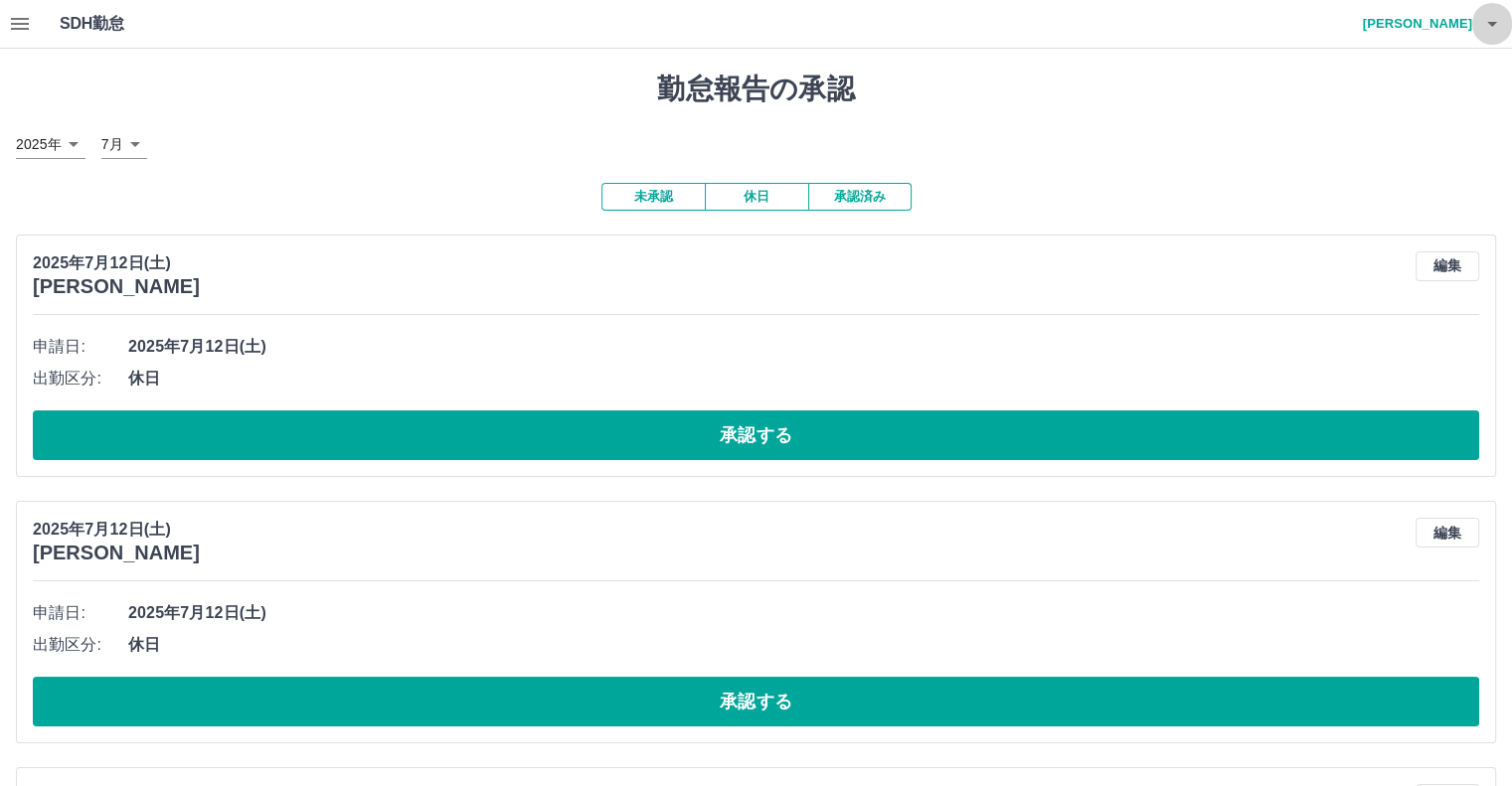 click 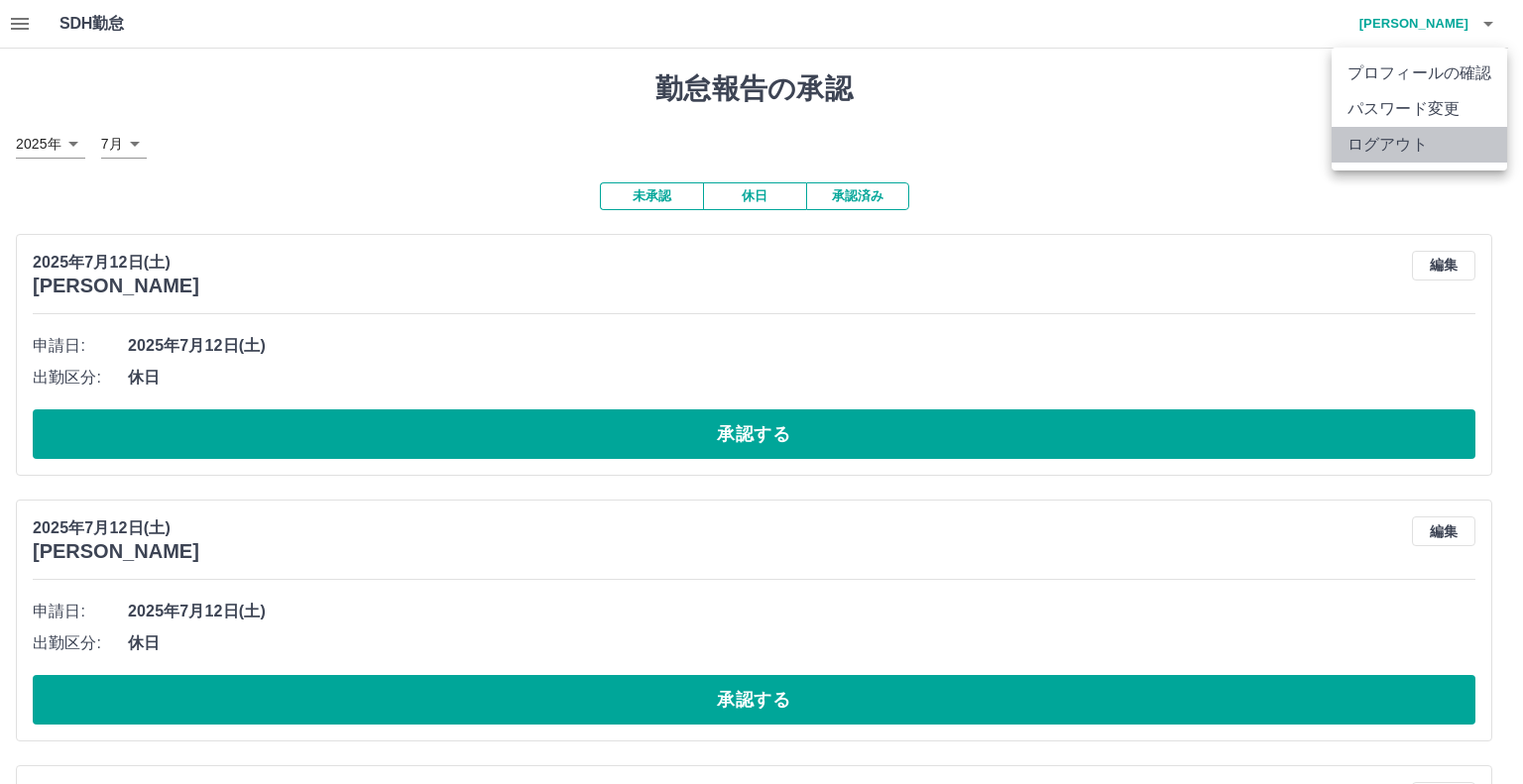 click on "ログアウト" at bounding box center [1419, 145] 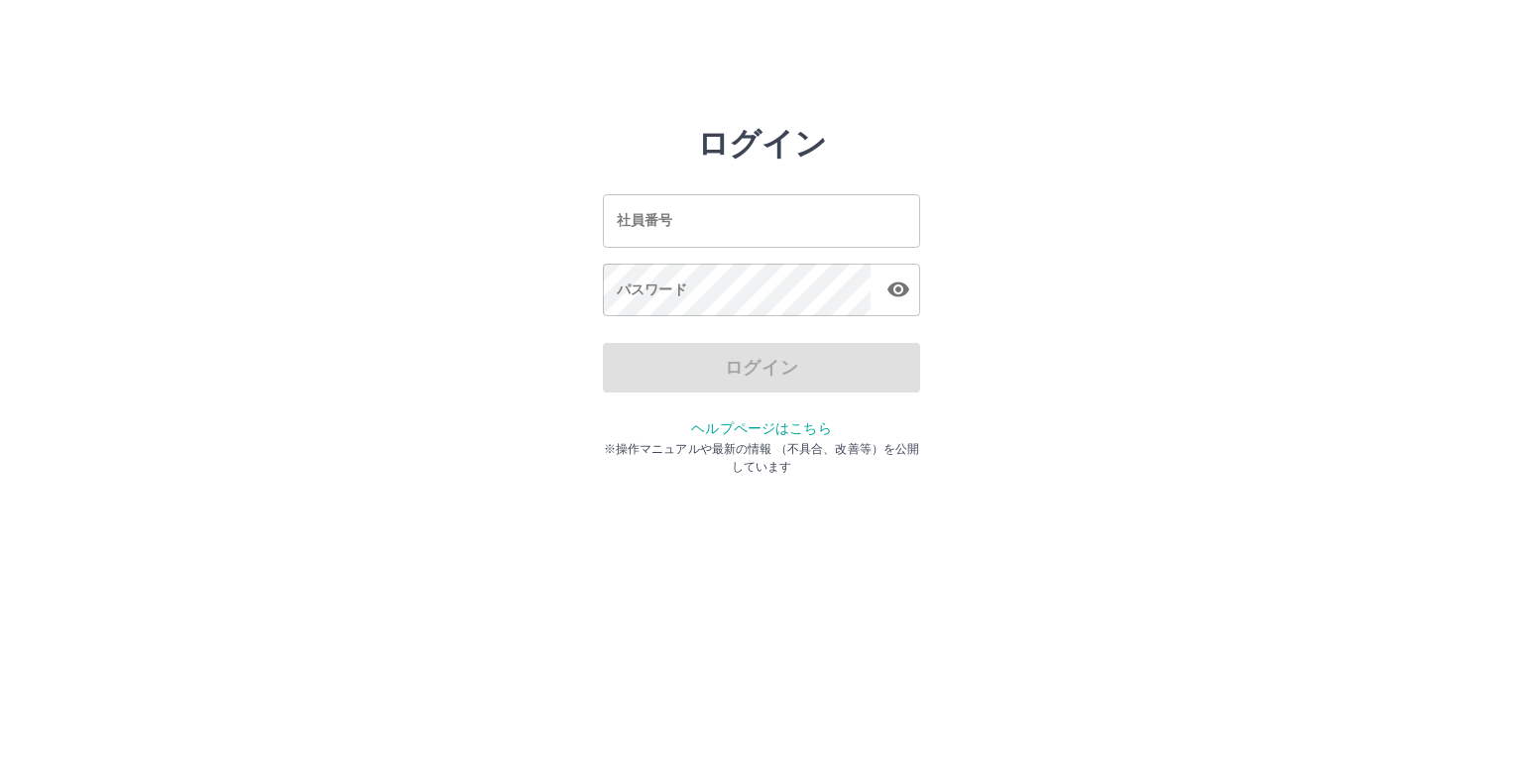 scroll, scrollTop: 0, scrollLeft: 0, axis: both 